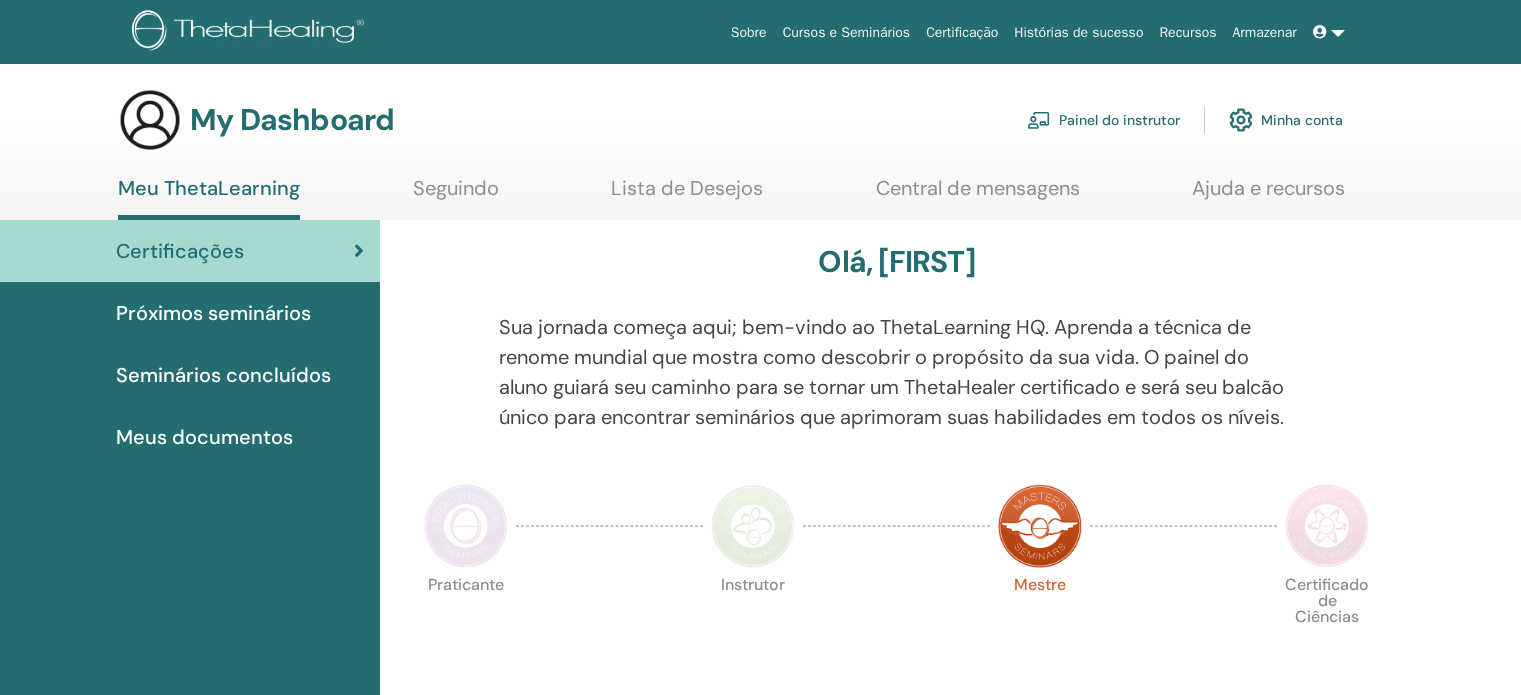 scroll, scrollTop: 0, scrollLeft: 0, axis: both 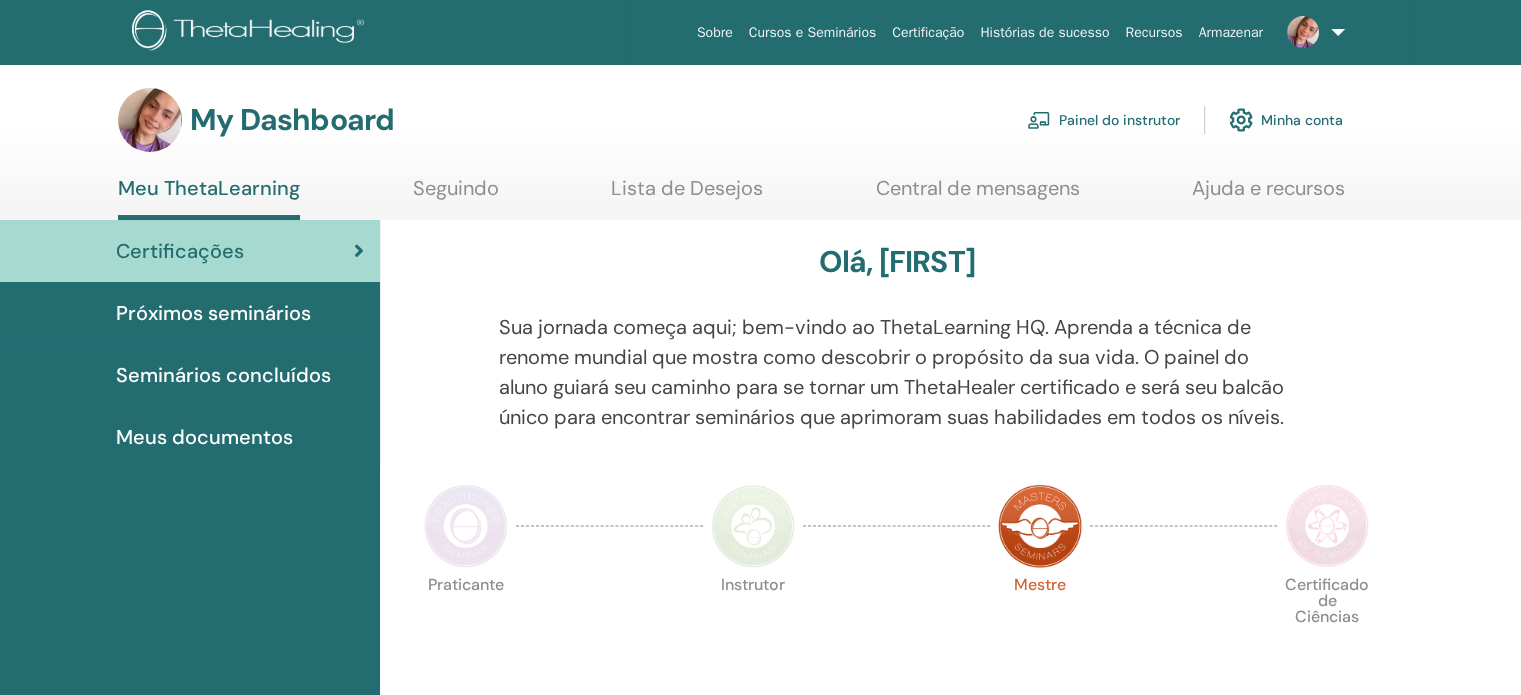 click on "Painel do instrutor" at bounding box center [1103, 120] 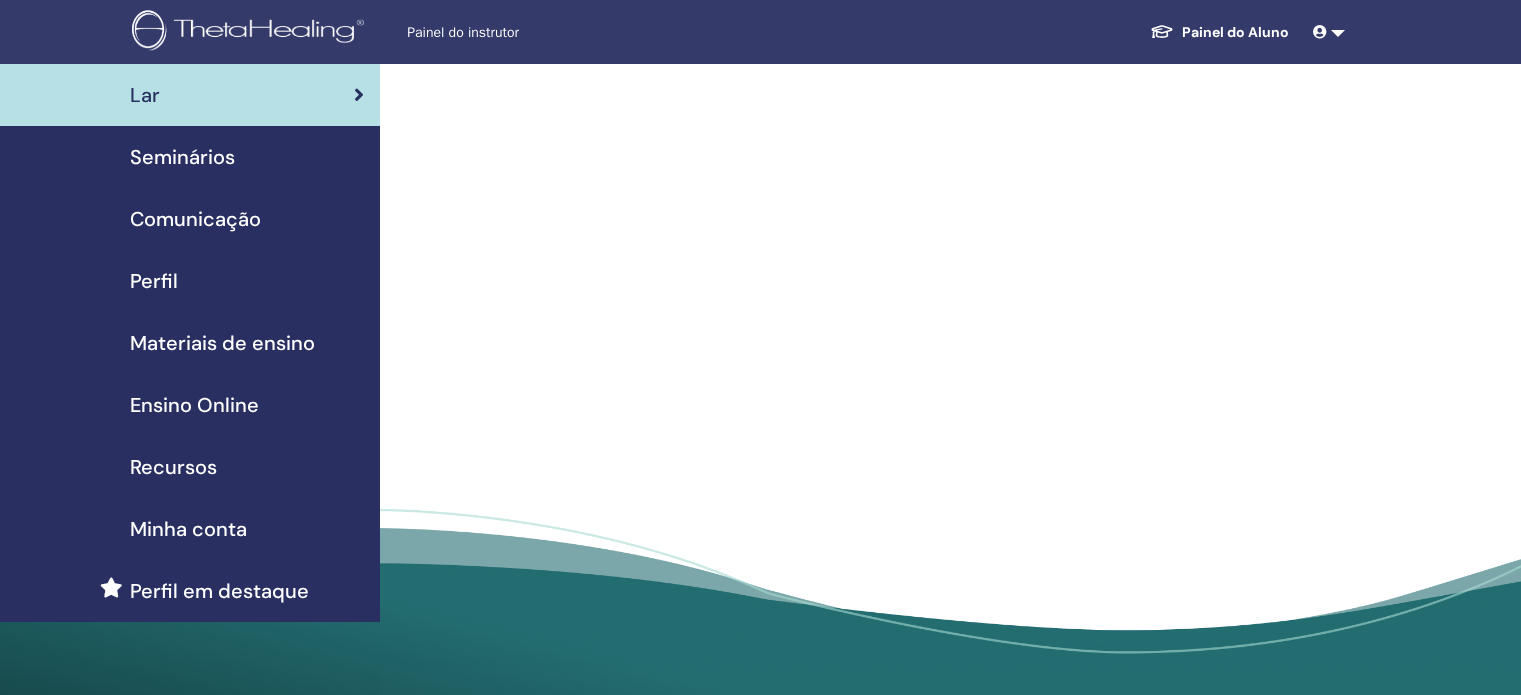 scroll, scrollTop: 0, scrollLeft: 0, axis: both 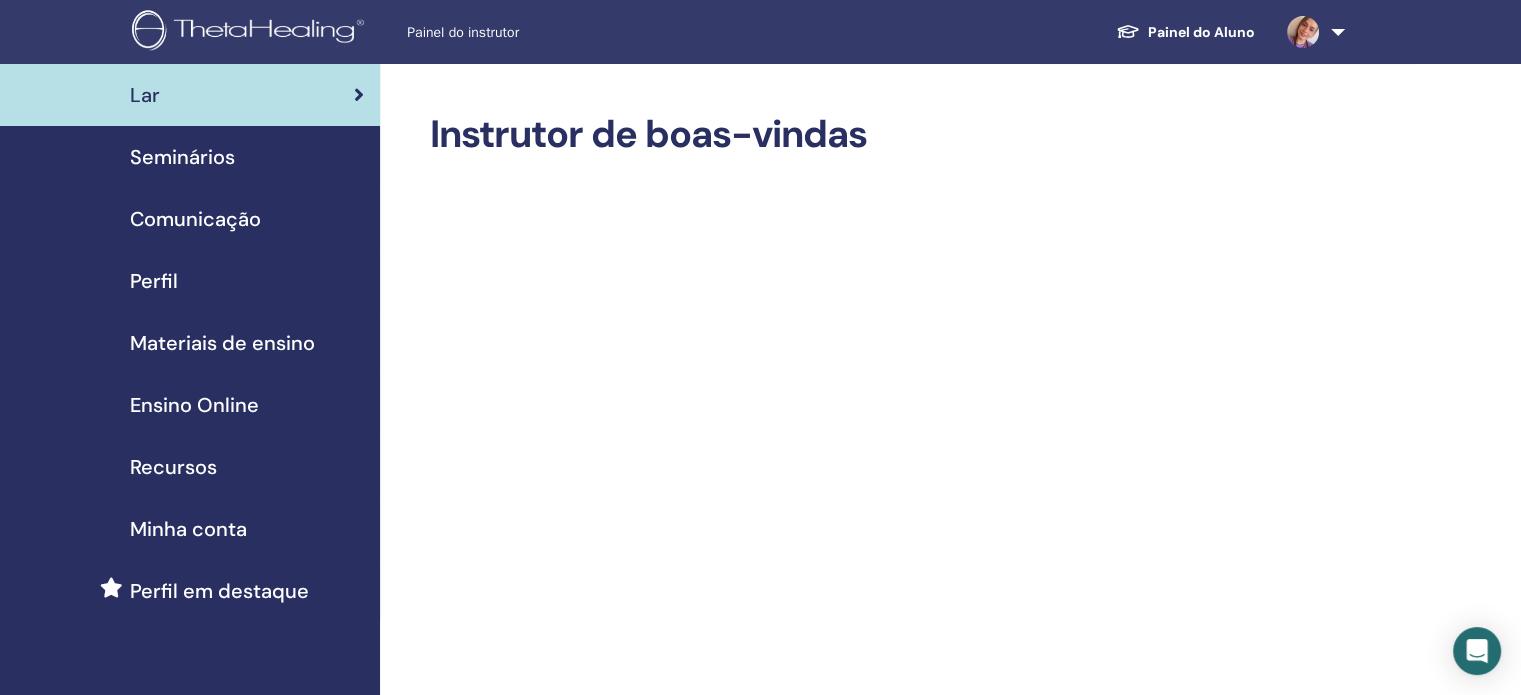click on "Seminários" at bounding box center [182, 157] 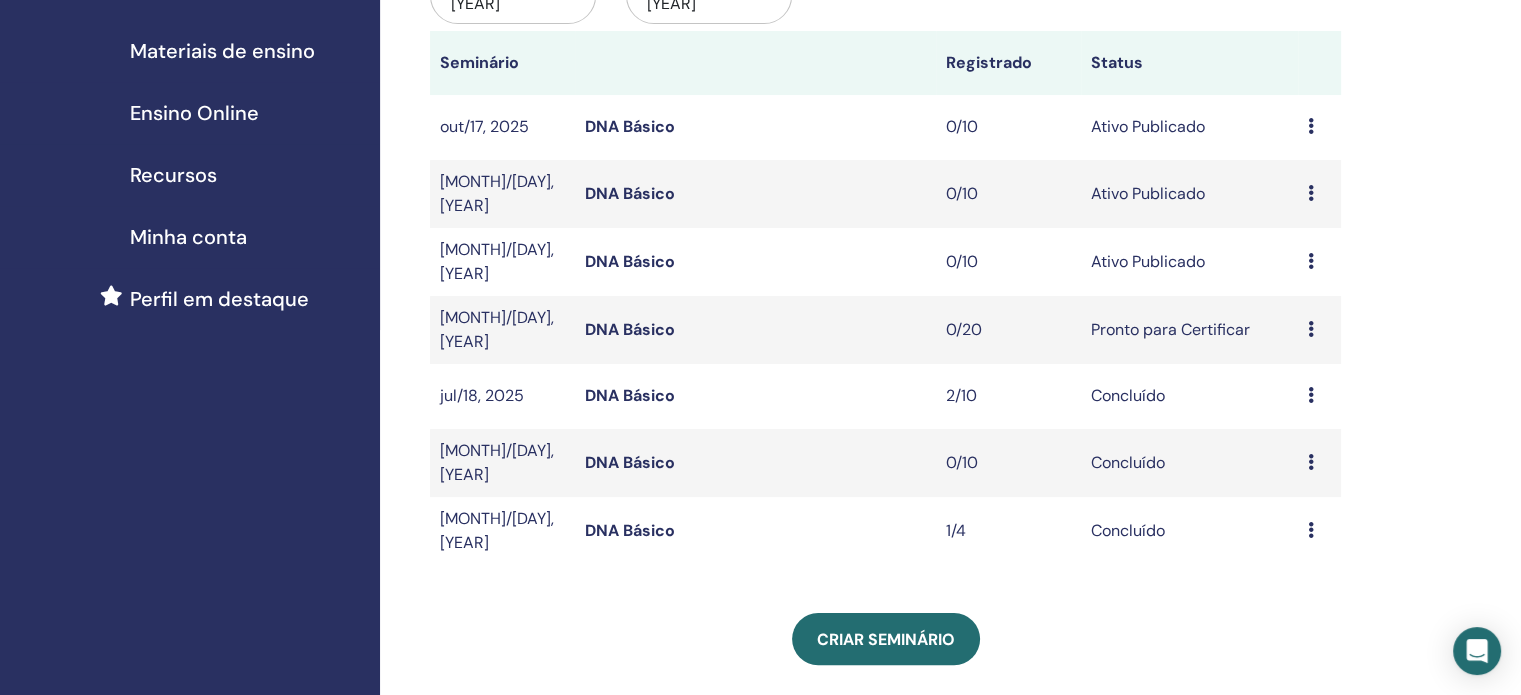 scroll, scrollTop: 300, scrollLeft: 0, axis: vertical 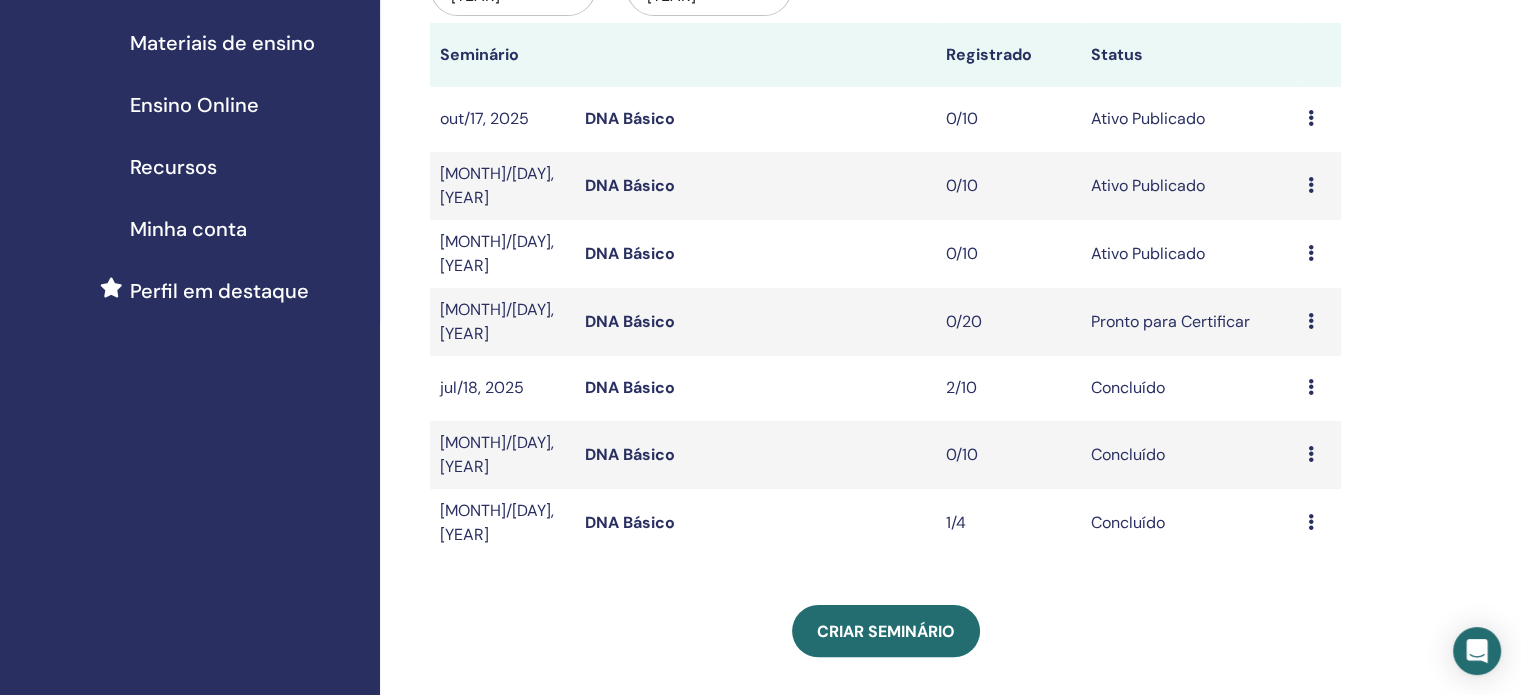 click on "DNA Básico" at bounding box center (630, 253) 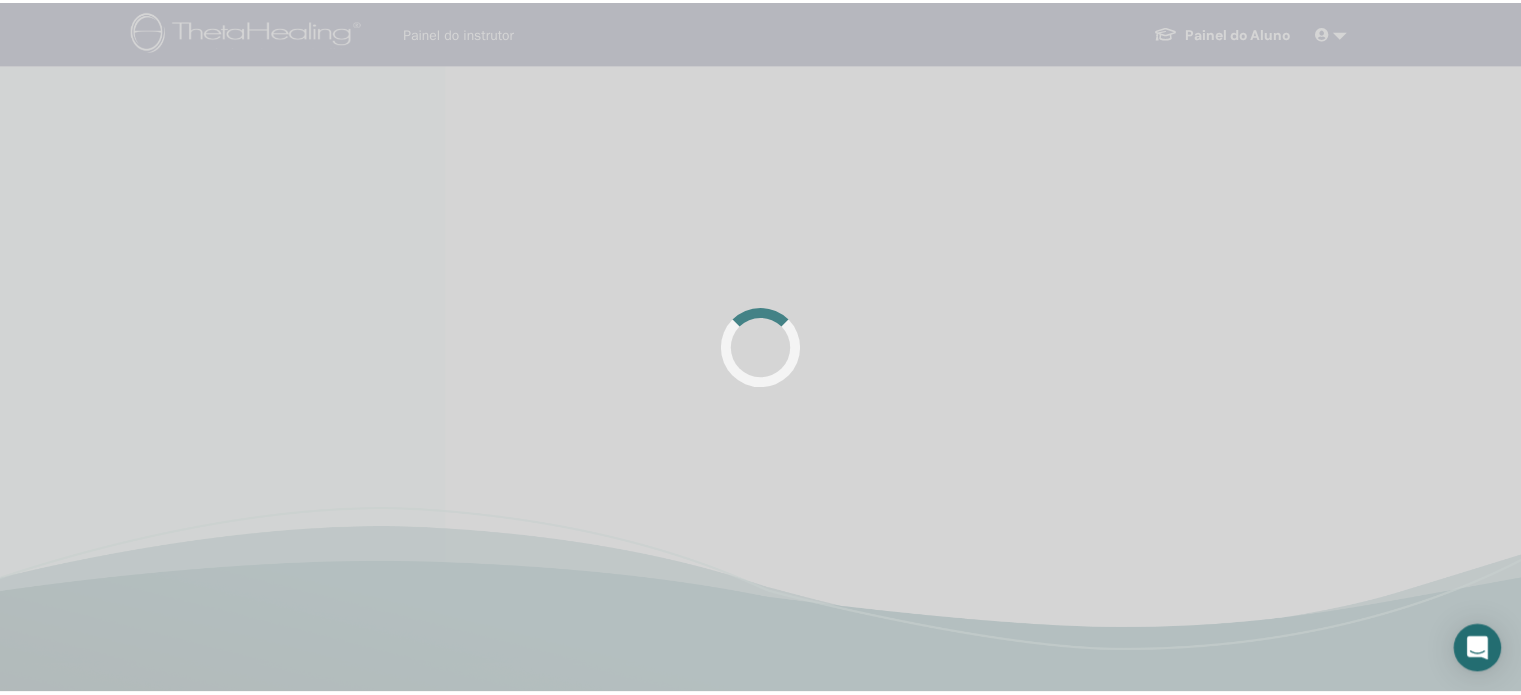 scroll, scrollTop: 0, scrollLeft: 0, axis: both 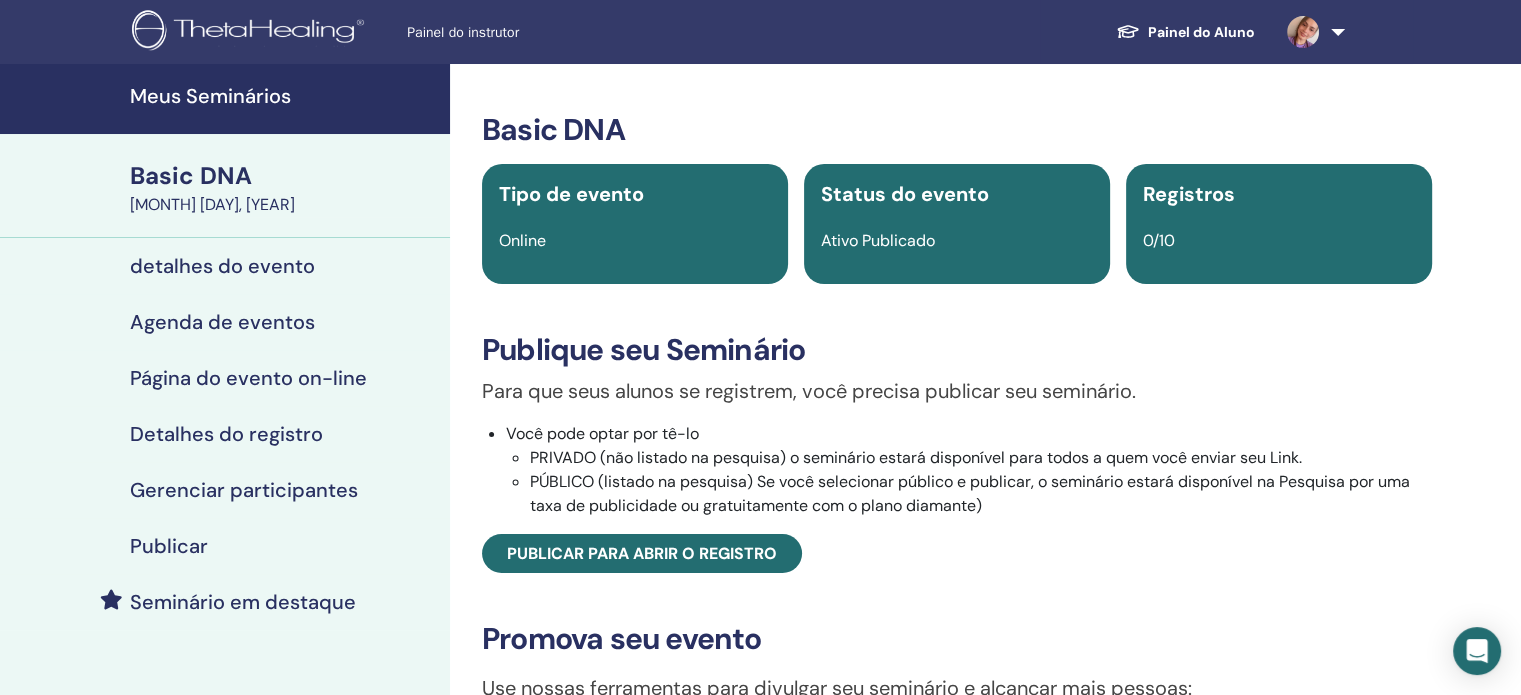 click on "Página do evento on-line" at bounding box center [248, 378] 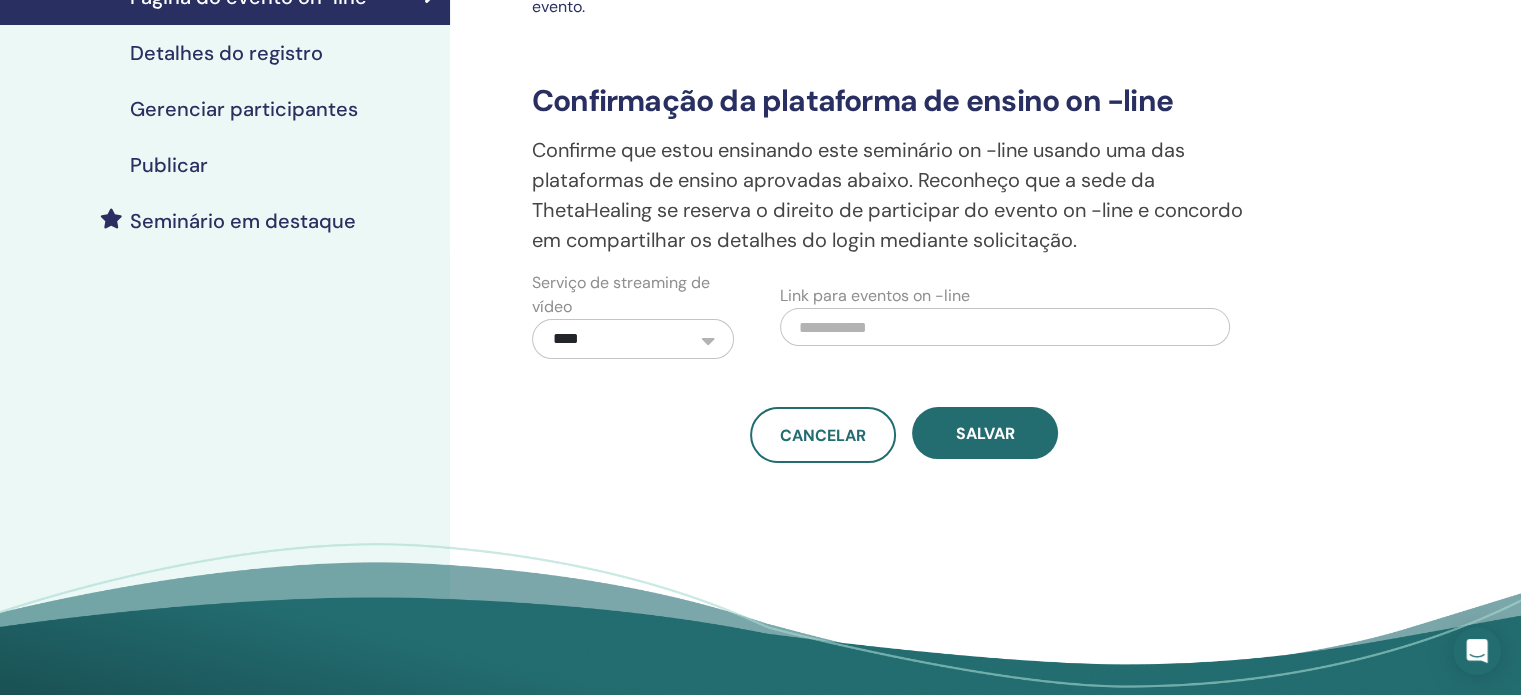 scroll, scrollTop: 200, scrollLeft: 0, axis: vertical 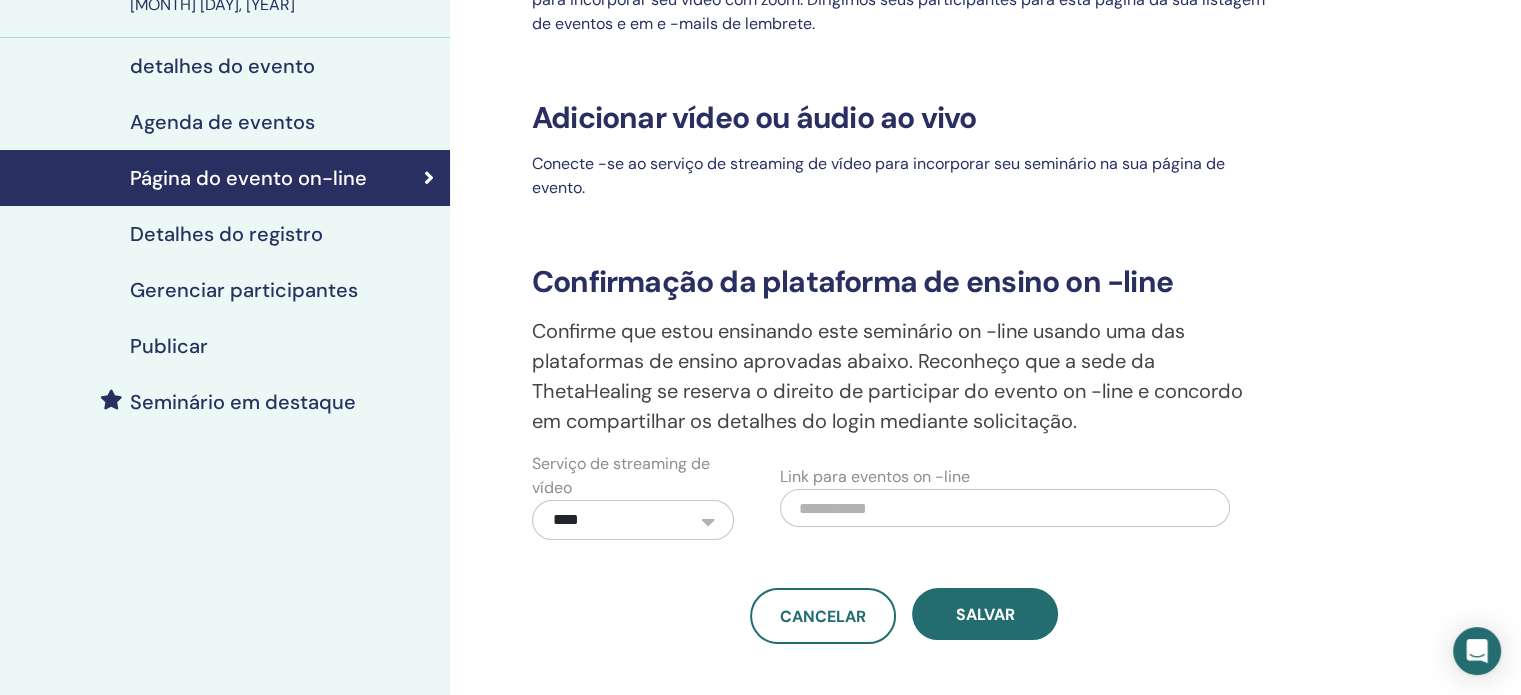 click at bounding box center (1005, 508) 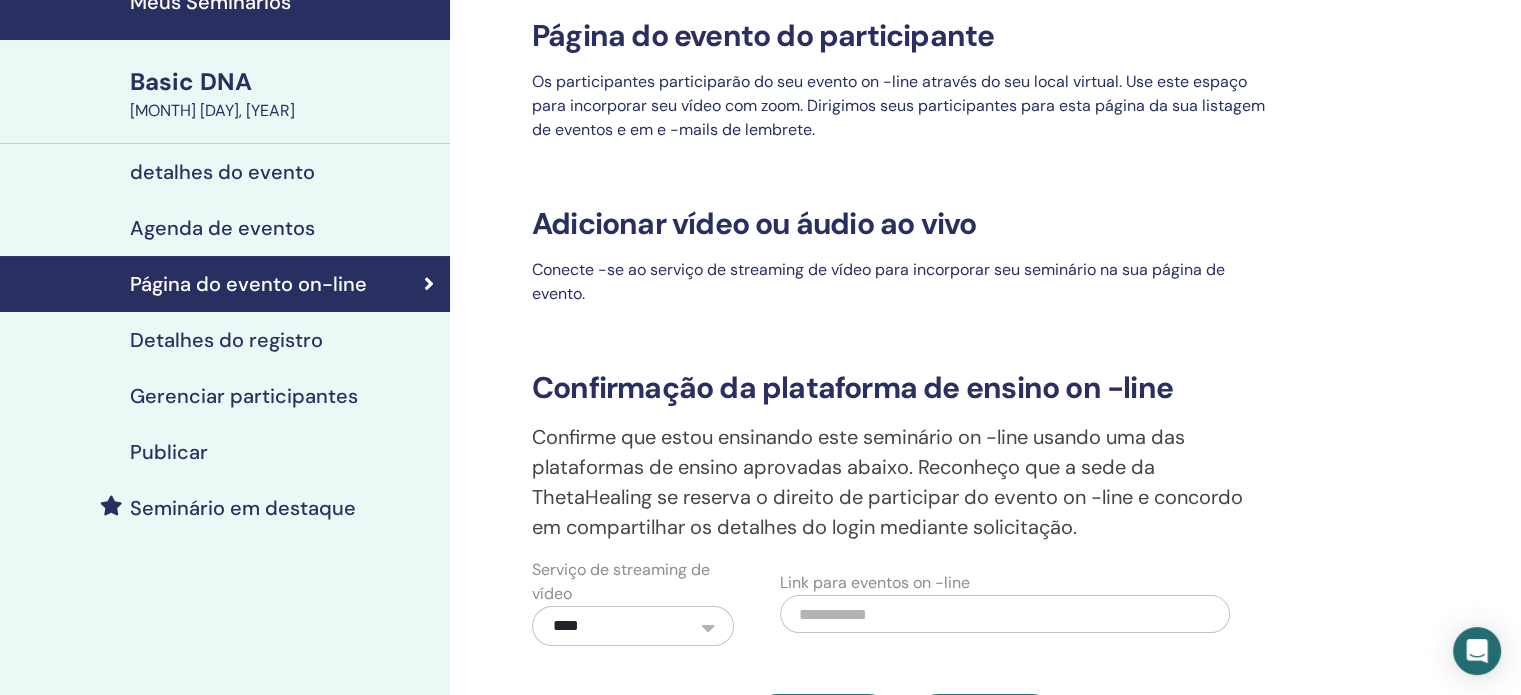 scroll, scrollTop: 0, scrollLeft: 0, axis: both 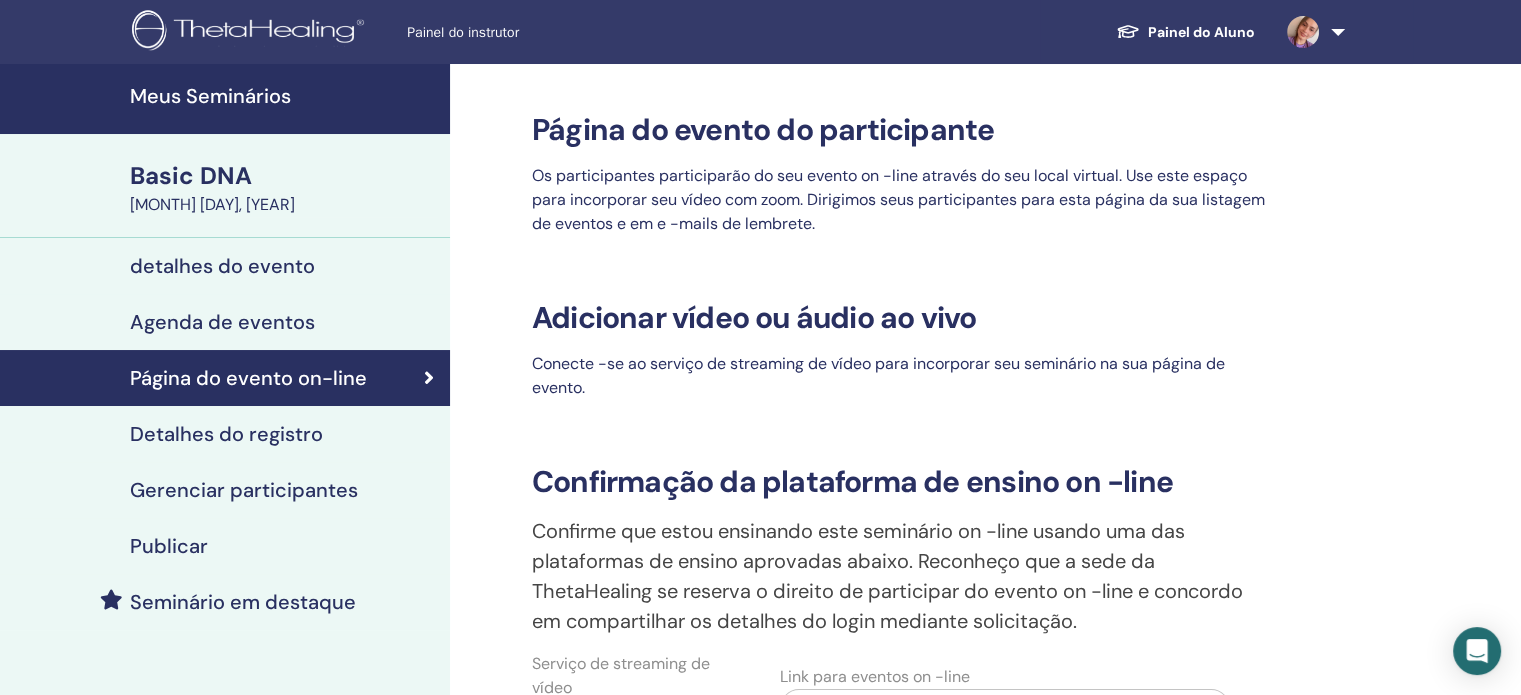click on "Adicionar vídeo ou áudio ao vivo" at bounding box center (904, 318) 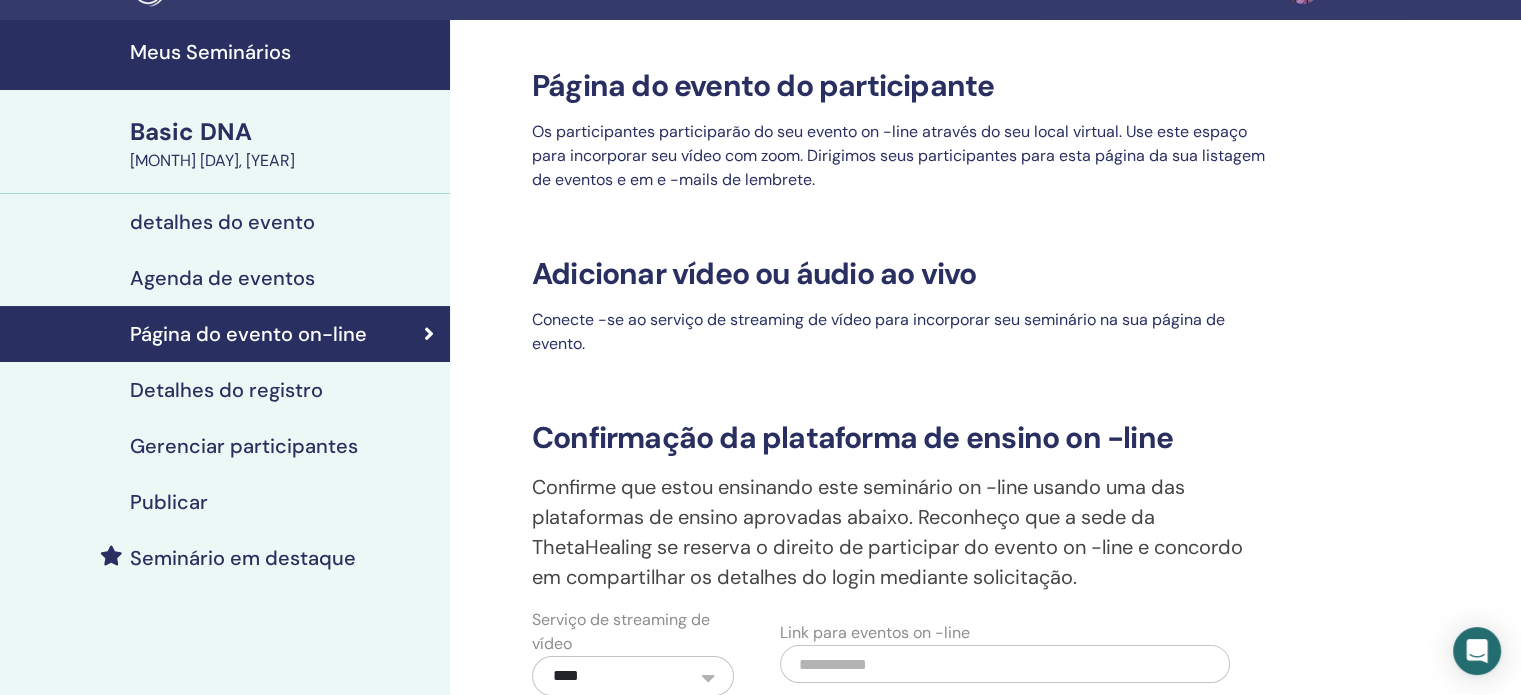 scroll, scrollTop: 100, scrollLeft: 0, axis: vertical 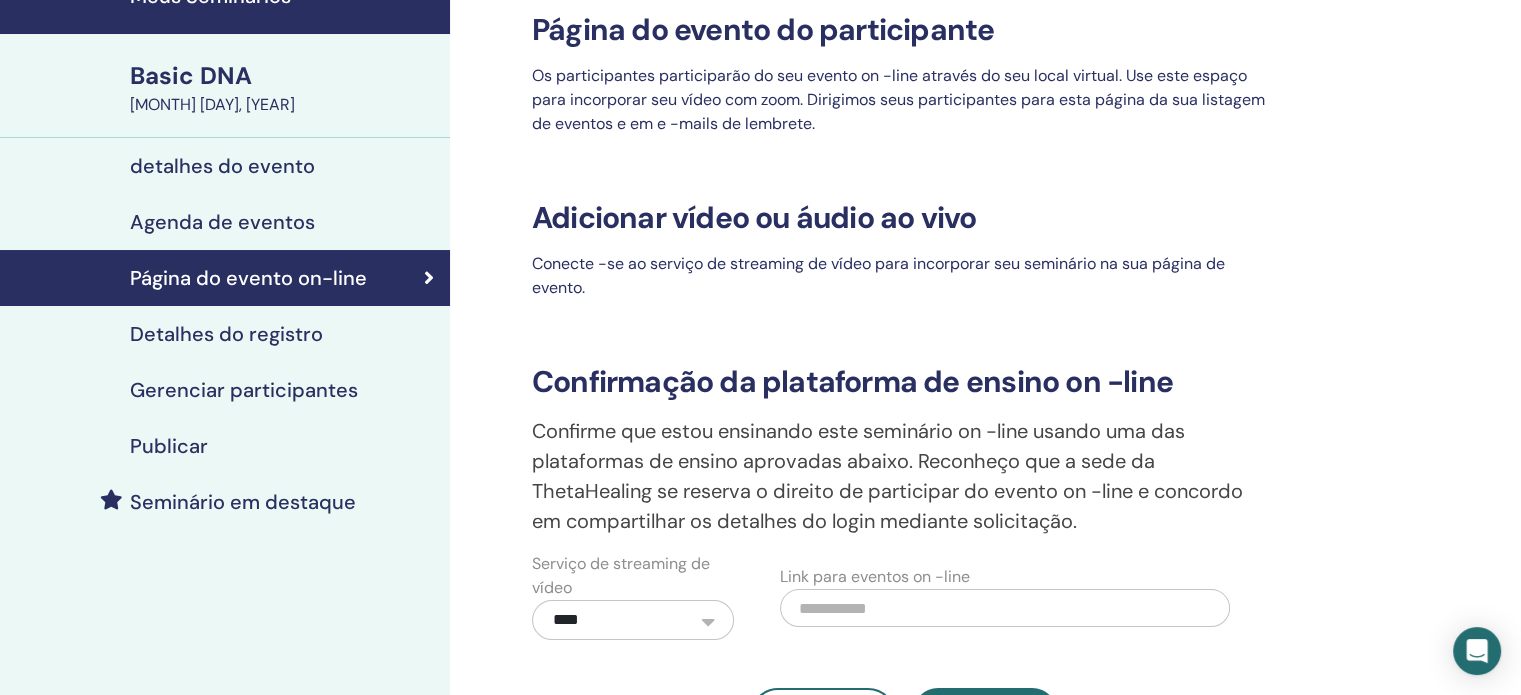 click on "**********" at bounding box center [633, 620] 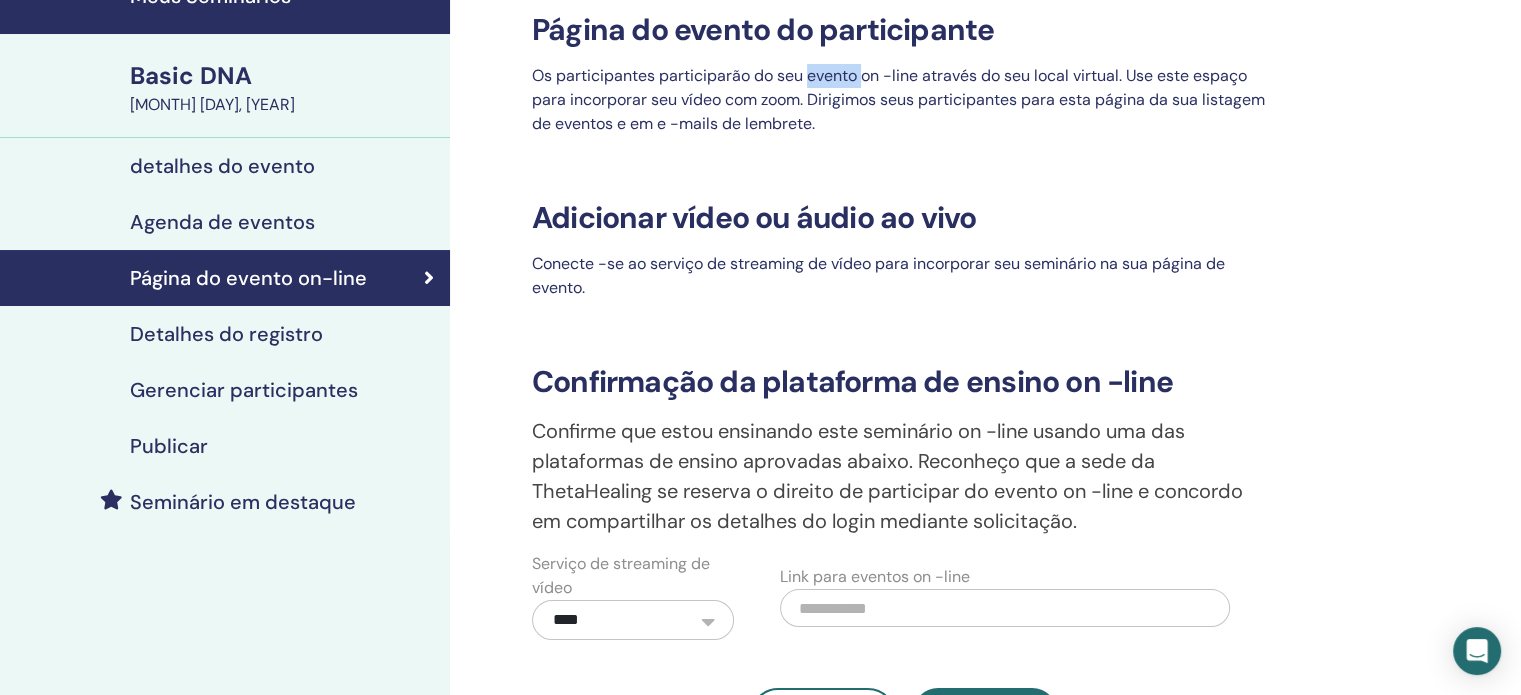 click on "Os participantes participarão do seu evento on -line através do seu local virtual. Use este espaço para incorporar seu vídeo com zoom. Dirigimos seus participantes para esta página da sua listagem de eventos e em e -mails de lembrete." at bounding box center [904, 100] 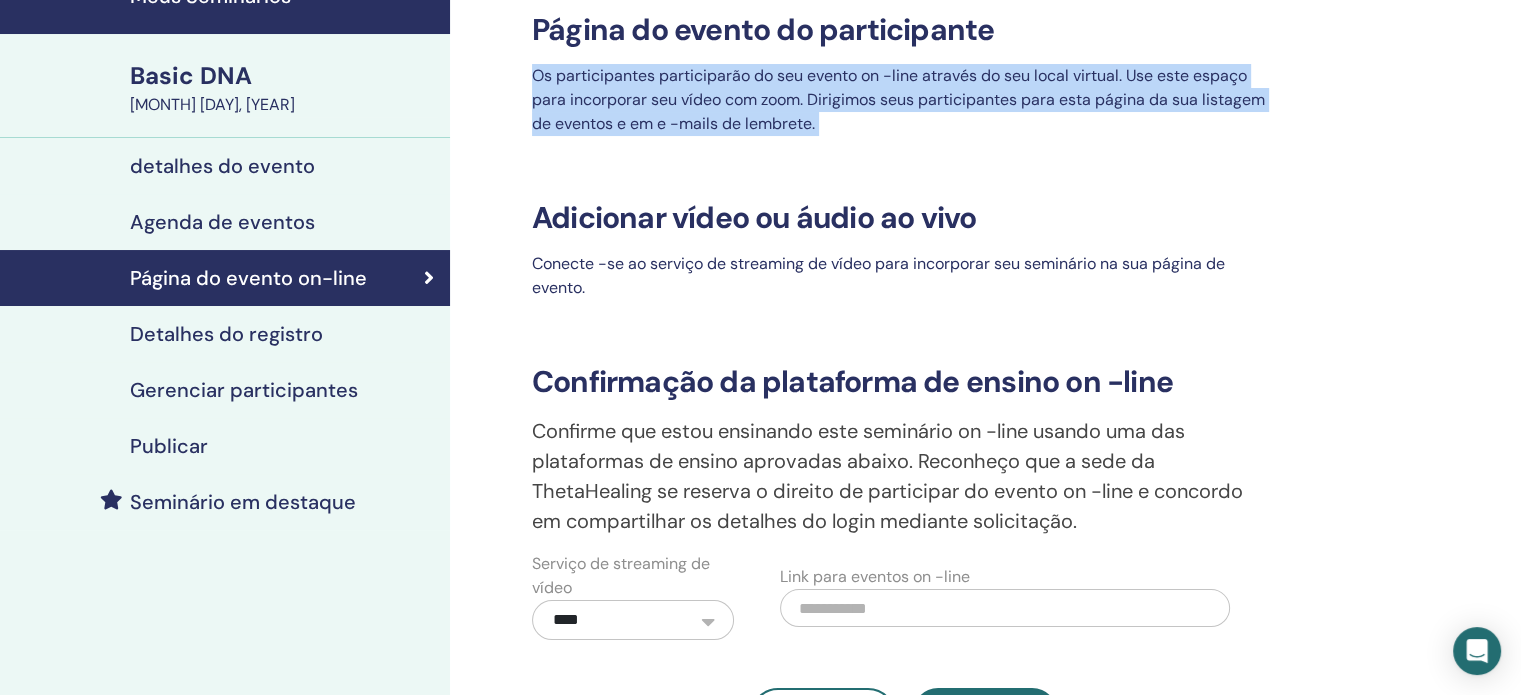 drag, startPoint x: 832, startPoint y: 73, endPoint x: 832, endPoint y: 102, distance: 29 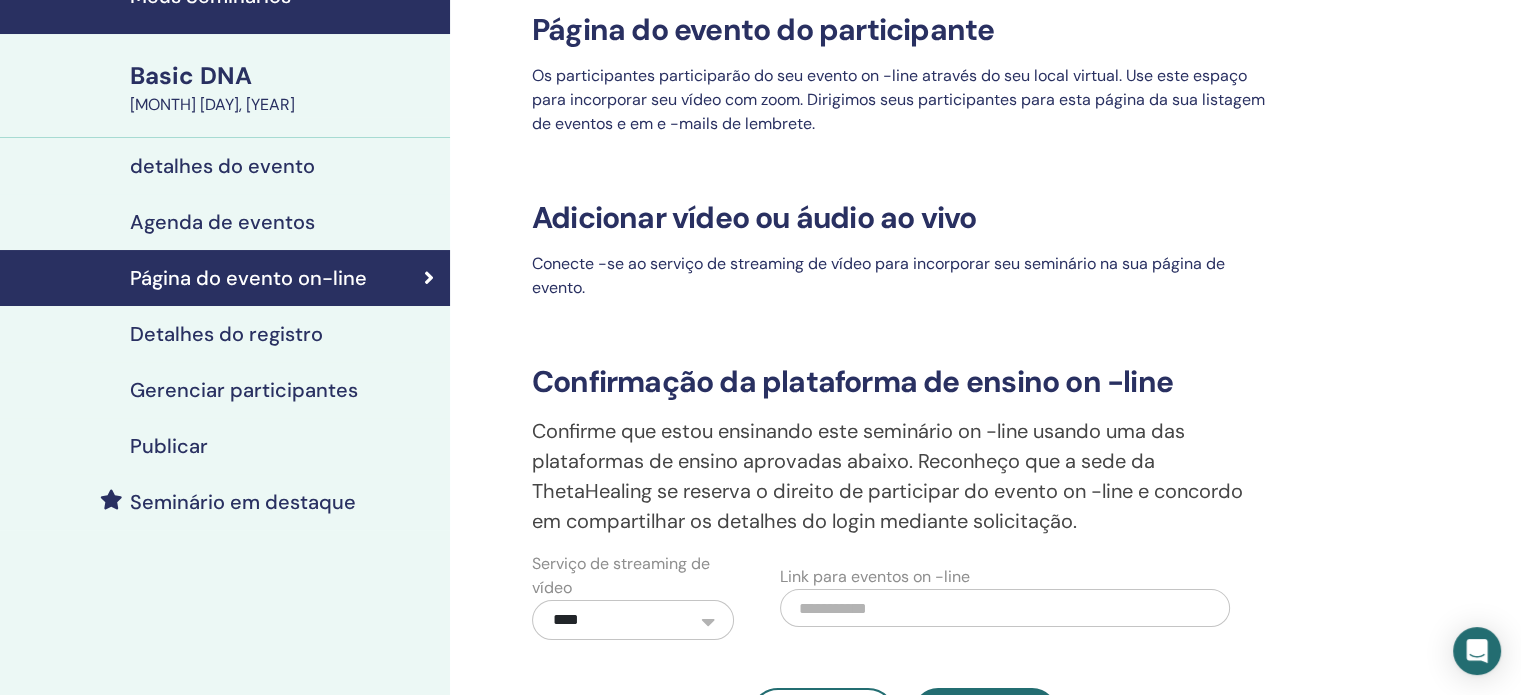 click on "Os participantes participarão do seu evento on -line através do seu local virtual. Use este espaço para incorporar seu vídeo com zoom. Dirigimos seus participantes para esta página da sua listagem de eventos e em e -mails de lembrete." at bounding box center (904, 100) 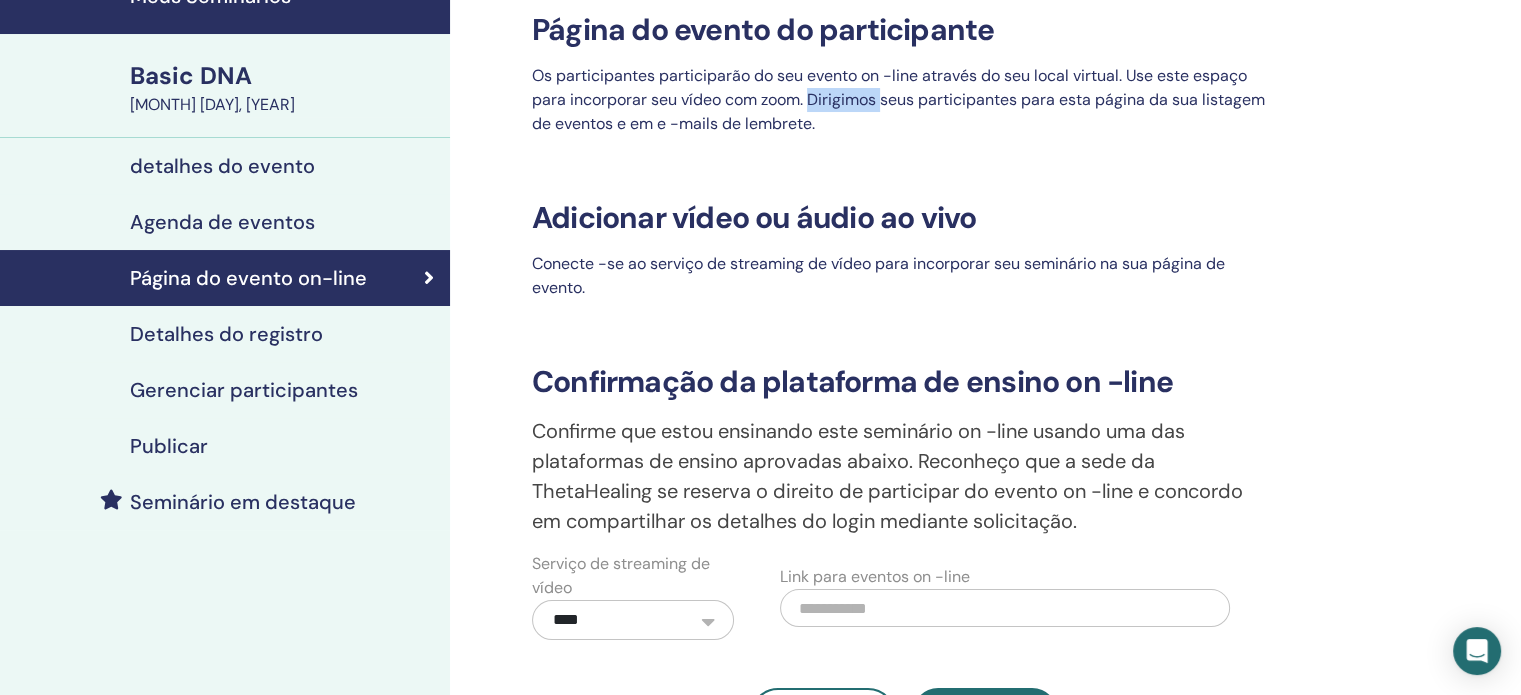 click on "Os participantes participarão do seu evento on -line através do seu local virtual. Use este espaço para incorporar seu vídeo com zoom. Dirigimos seus participantes para esta página da sua listagem de eventos e em e -mails de lembrete." at bounding box center [904, 100] 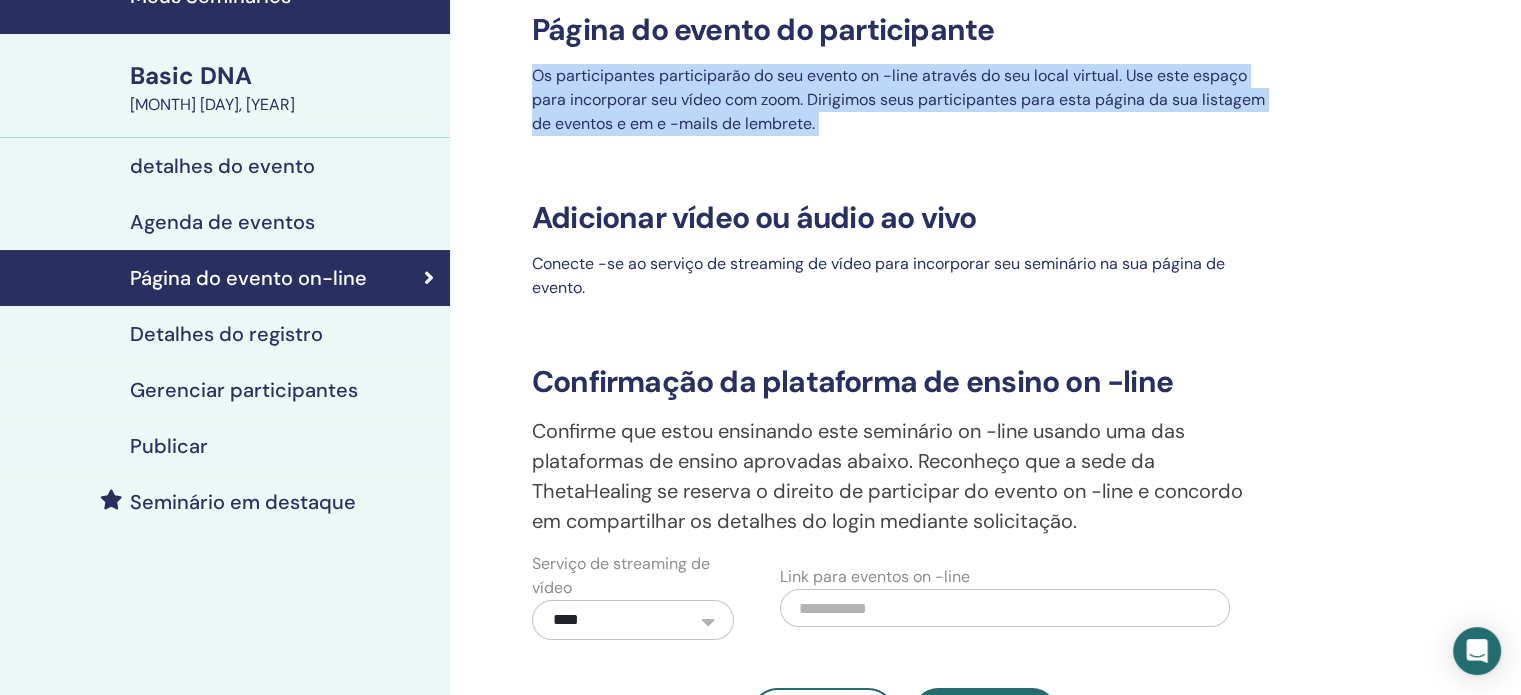 click on "Os participantes participarão do seu evento on -line através do seu local virtual. Use este espaço para incorporar seu vídeo com zoom. Dirigimos seus participantes para esta página da sua listagem de eventos e em e -mails de lembrete." at bounding box center (904, 100) 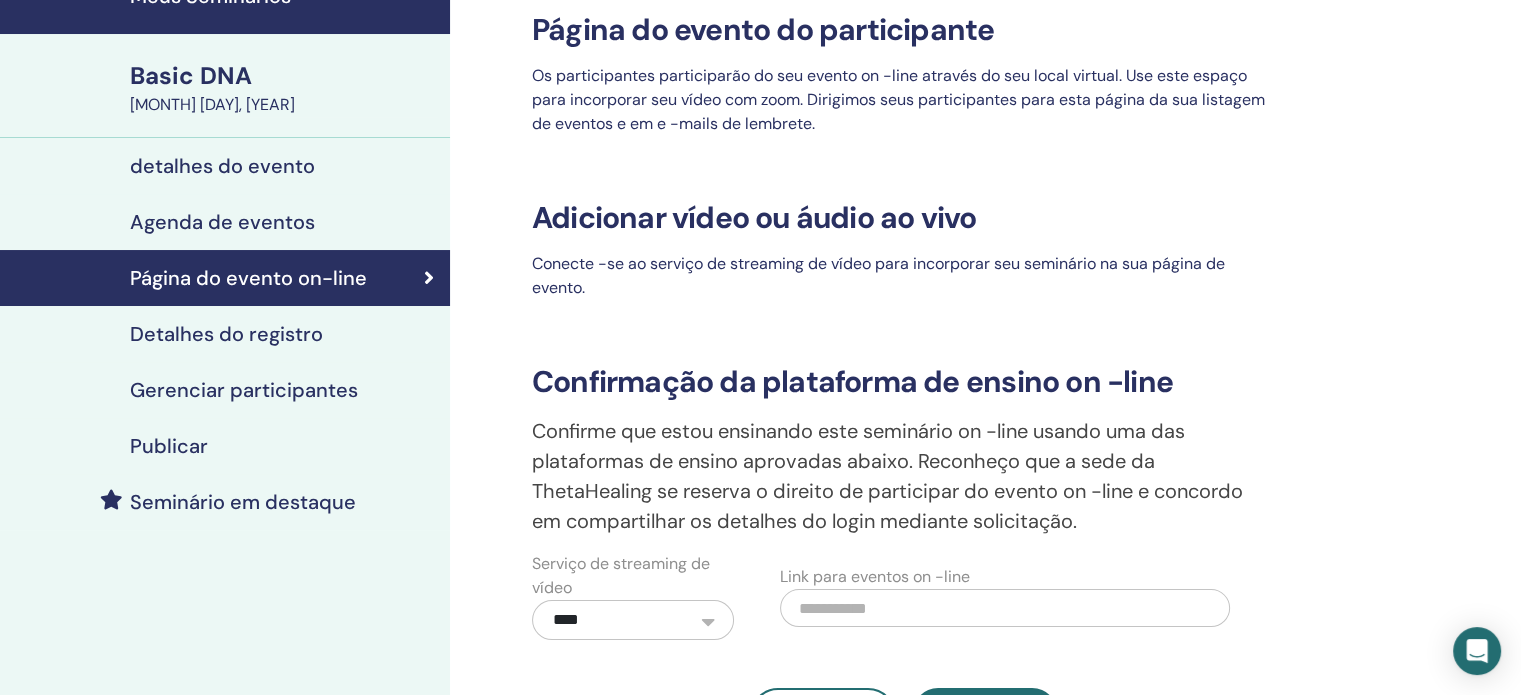 click on "Os participantes participarão do seu evento on -line através do seu local virtual. Use este espaço para incorporar seu vídeo com zoom. Dirigimos seus participantes para esta página da sua listagem de eventos e em e -mails de lembrete." at bounding box center [904, 100] 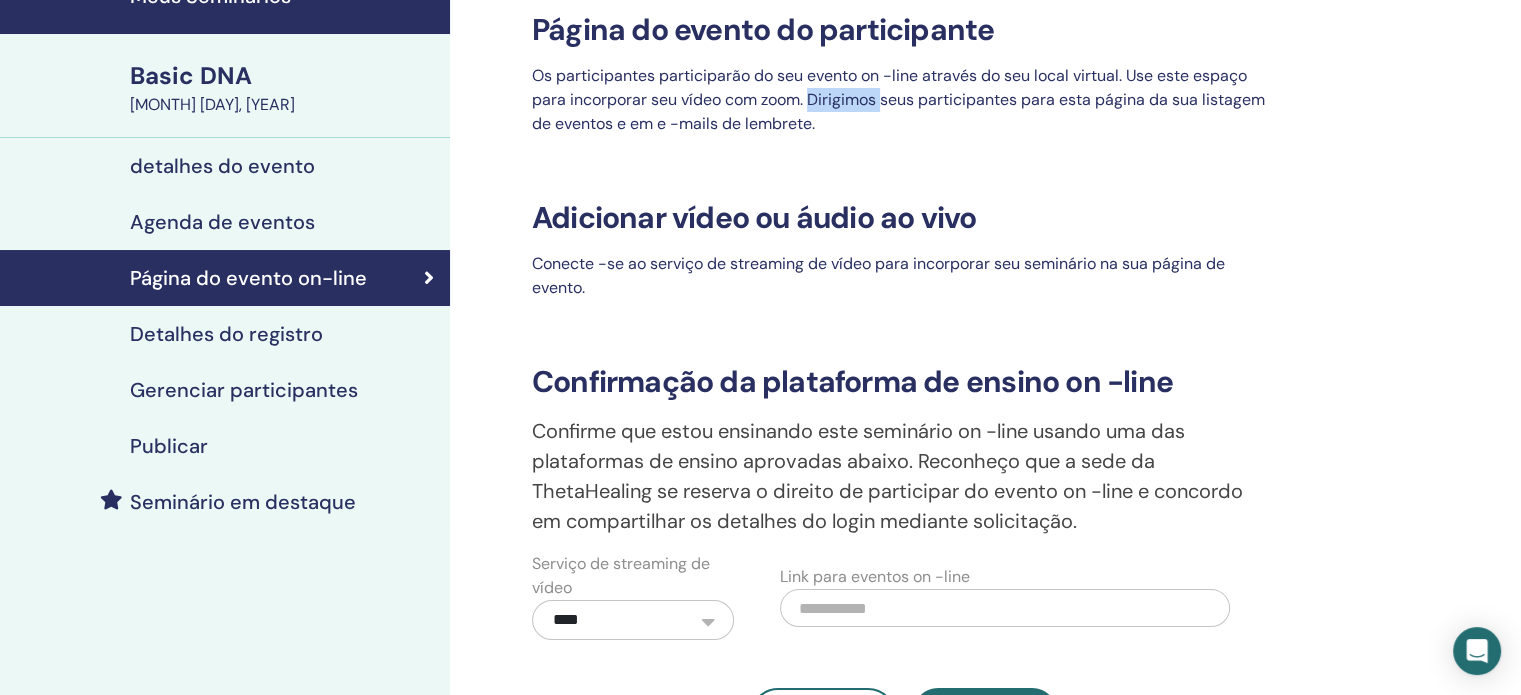click on "Os participantes participarão do seu evento on -line através do seu local virtual. Use este espaço para incorporar seu vídeo com zoom. Dirigimos seus participantes para esta página da sua listagem de eventos e em e -mails de lembrete." at bounding box center (904, 100) 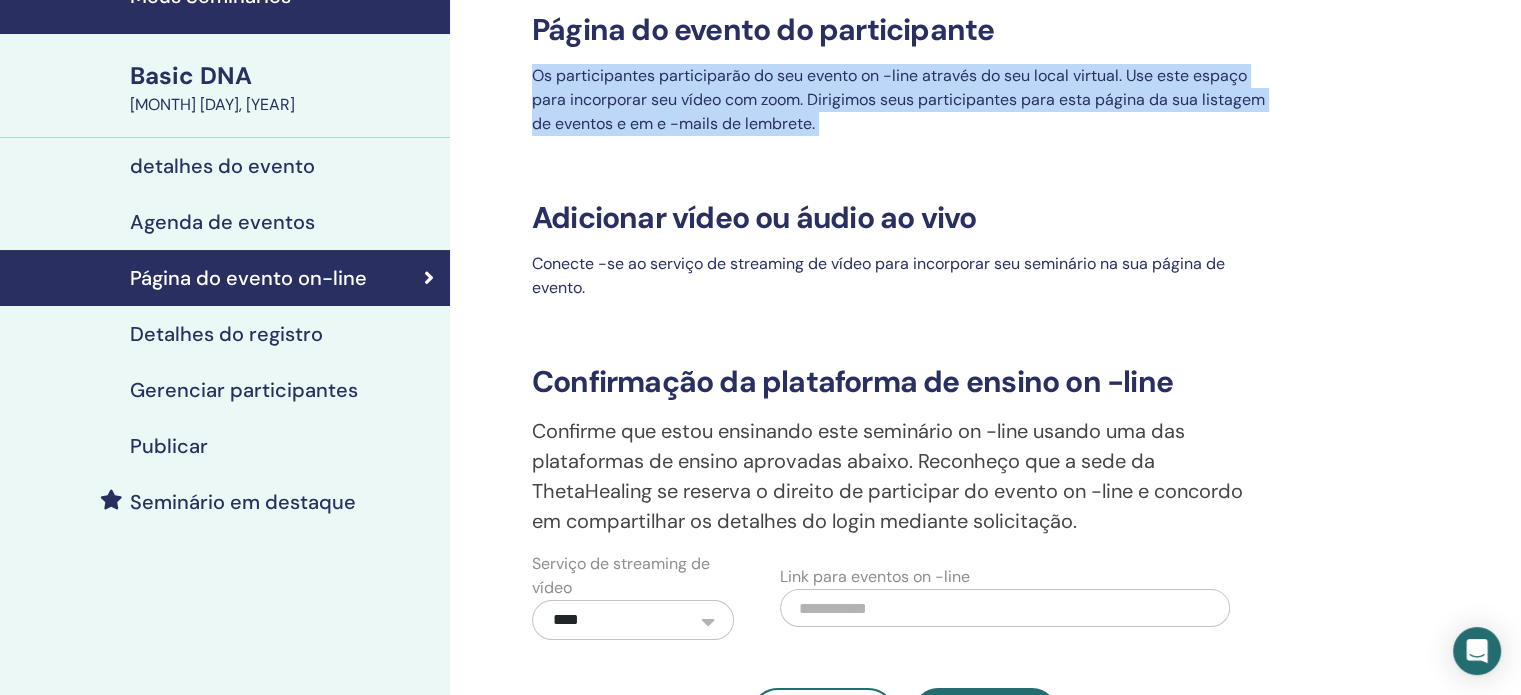 click on "Os participantes participarão do seu evento on -line através do seu local virtual. Use este espaço para incorporar seu vídeo com zoom. Dirigimos seus participantes para esta página da sua listagem de eventos e em e -mails de lembrete." at bounding box center (904, 100) 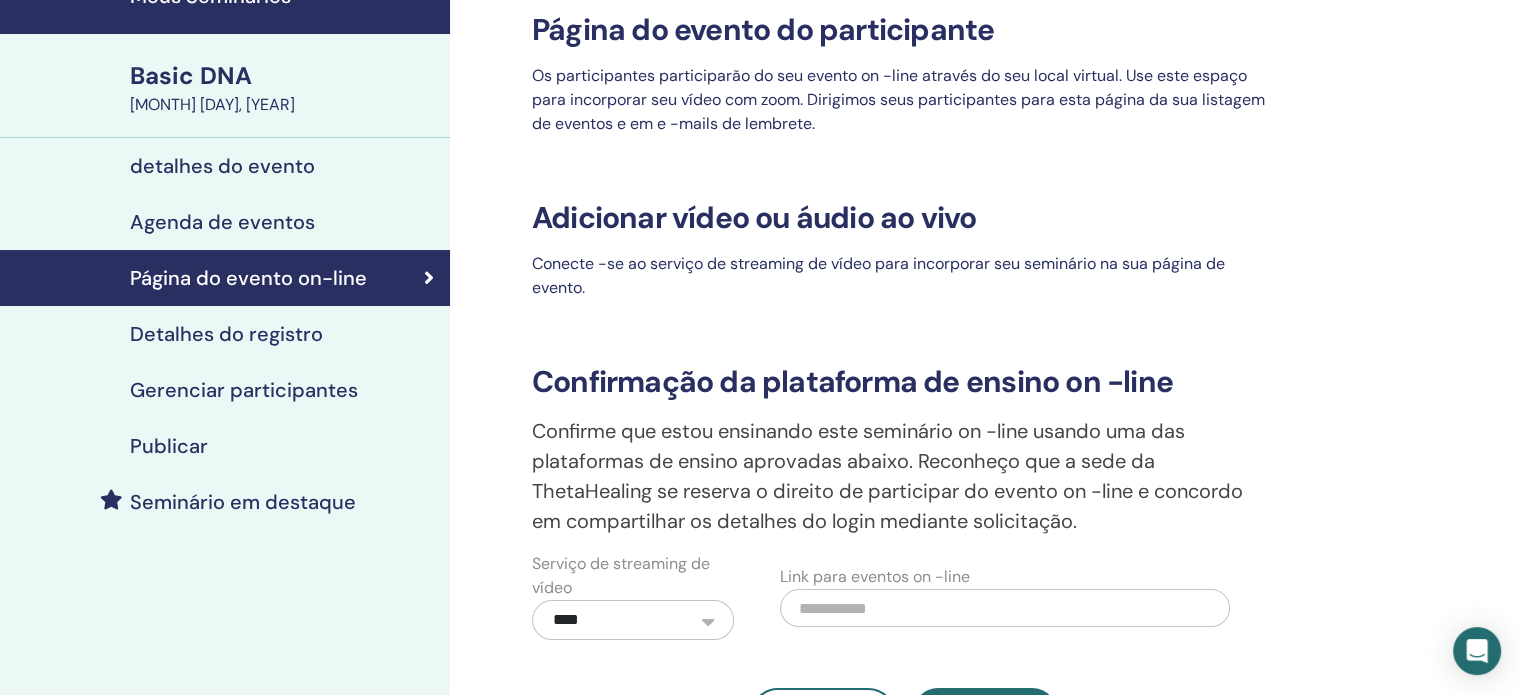 click on "Os participantes participarão do seu evento on -line através do seu local virtual. Use este espaço para incorporar seu vídeo com zoom. Dirigimos seus participantes para esta página da sua listagem de eventos e em e -mails de lembrete." at bounding box center [904, 100] 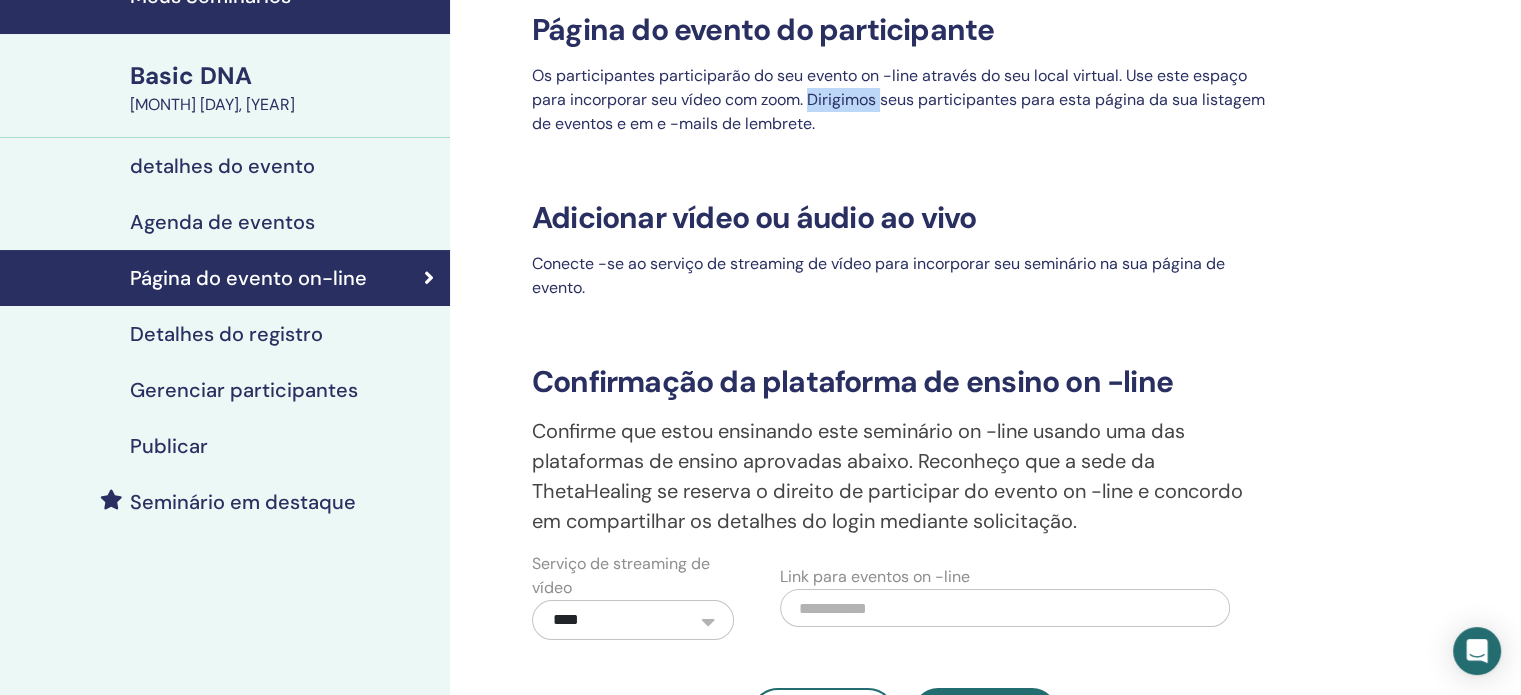 click on "Os participantes participarão do seu evento on -line através do seu local virtual. Use este espaço para incorporar seu vídeo com zoom. Dirigimos seus participantes para esta página da sua listagem de eventos e em e -mails de lembrete." at bounding box center (904, 100) 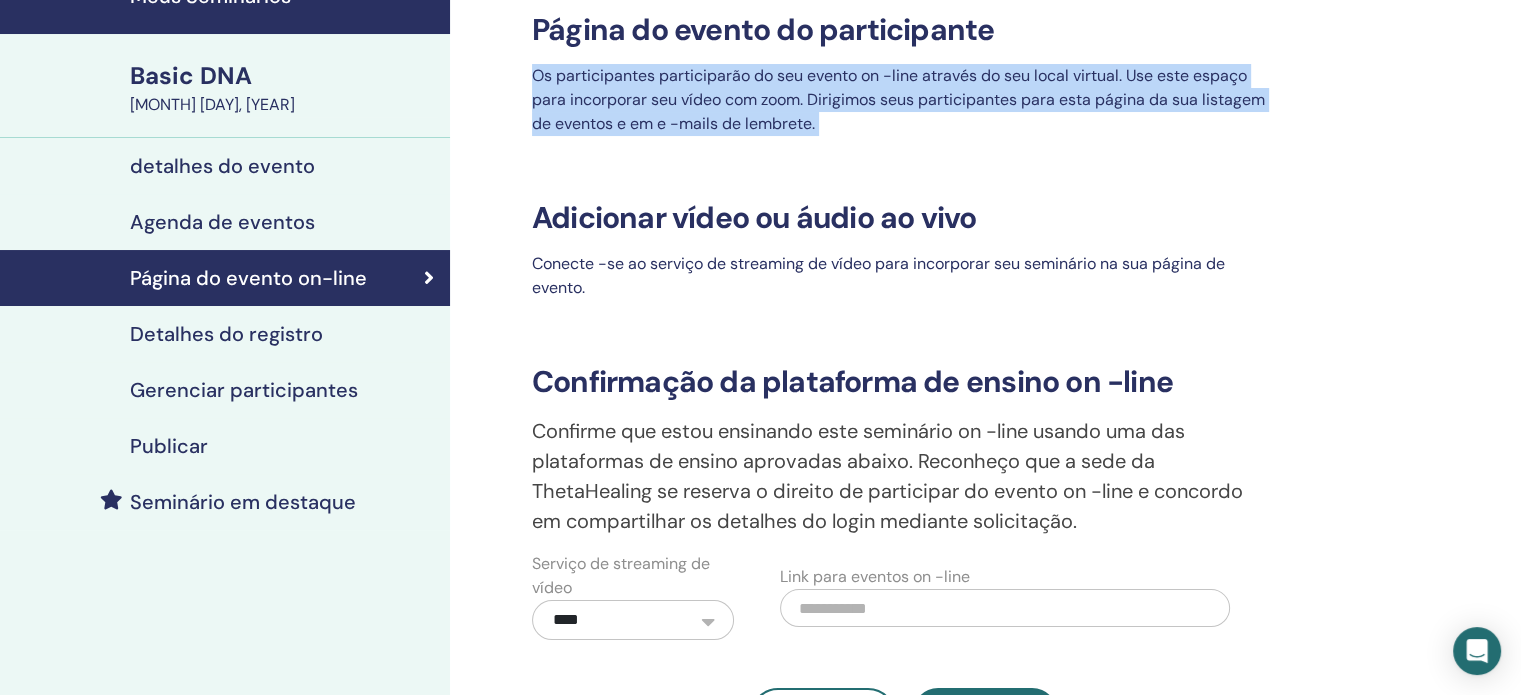 click on "Os participantes participarão do seu evento on -line através do seu local virtual. Use este espaço para incorporar seu vídeo com zoom. Dirigimos seus participantes para esta página da sua listagem de eventos e em e -mails de lembrete." at bounding box center (904, 100) 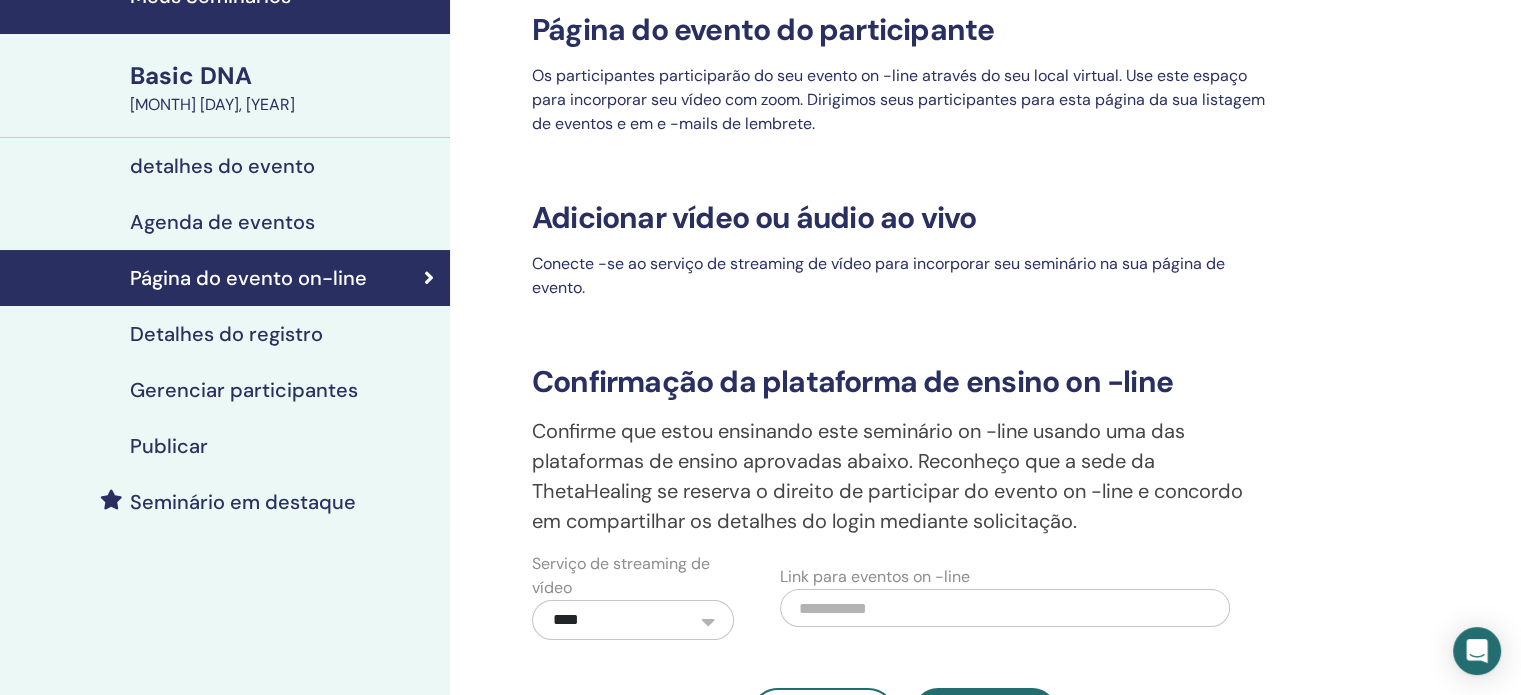 click on "Detalhes do registro" at bounding box center (226, 334) 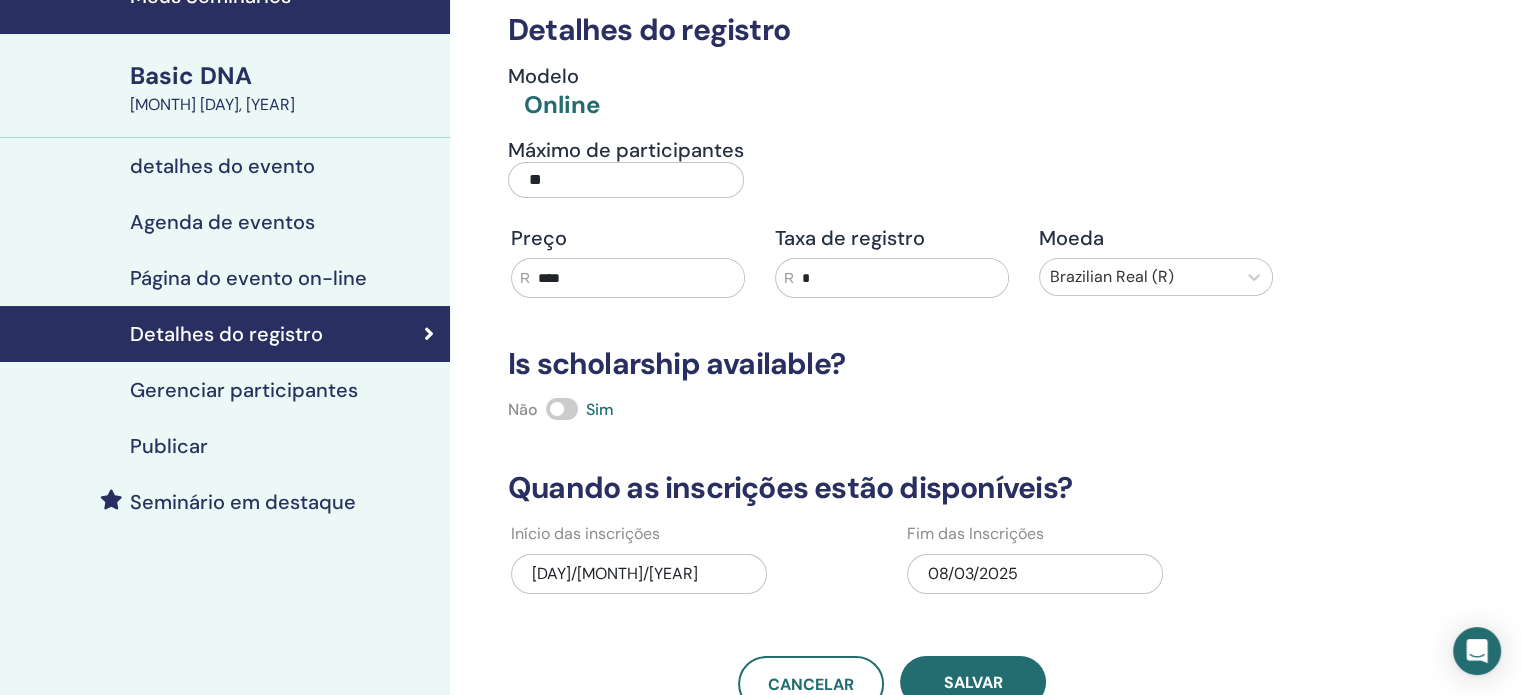 click on "Agenda de eventos" at bounding box center (222, 222) 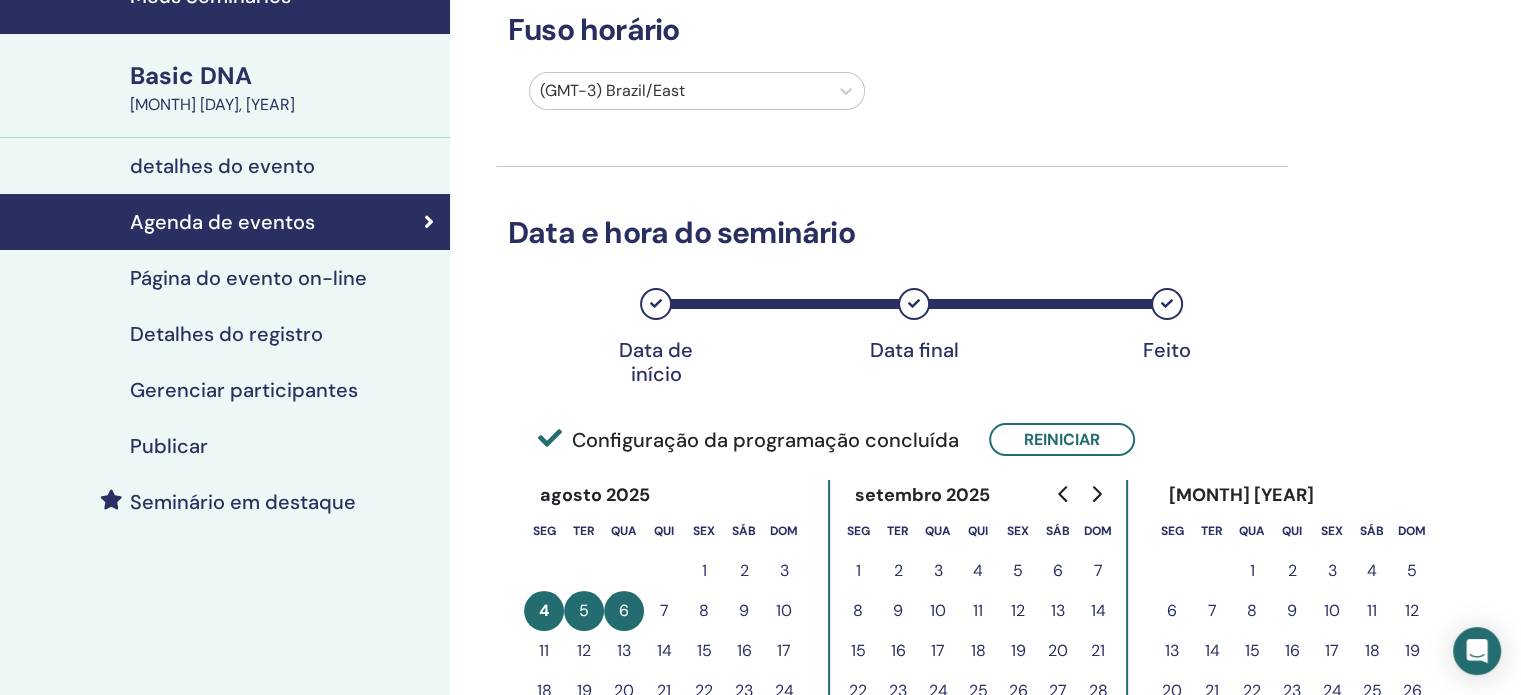 click on "(GMT-3) Brazil/East" at bounding box center [877, 95] 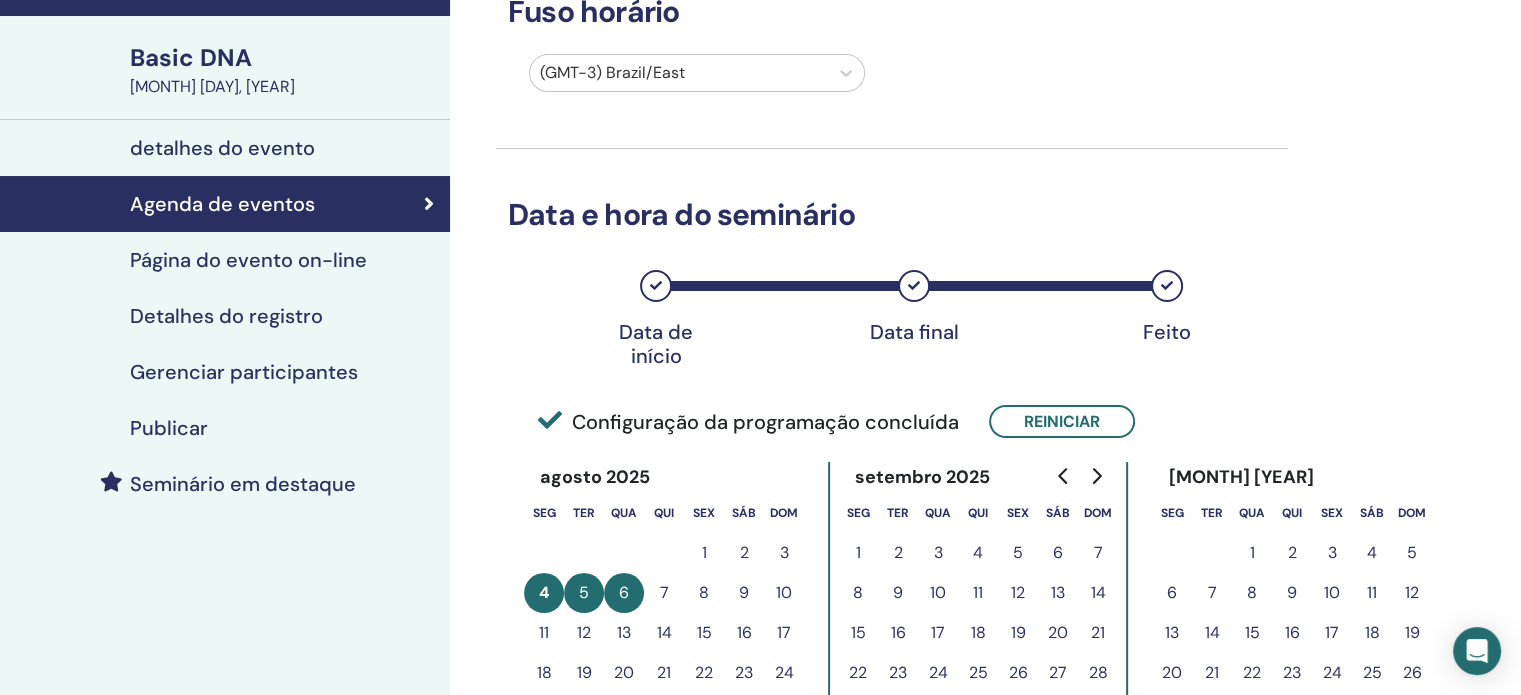 scroll, scrollTop: 0, scrollLeft: 0, axis: both 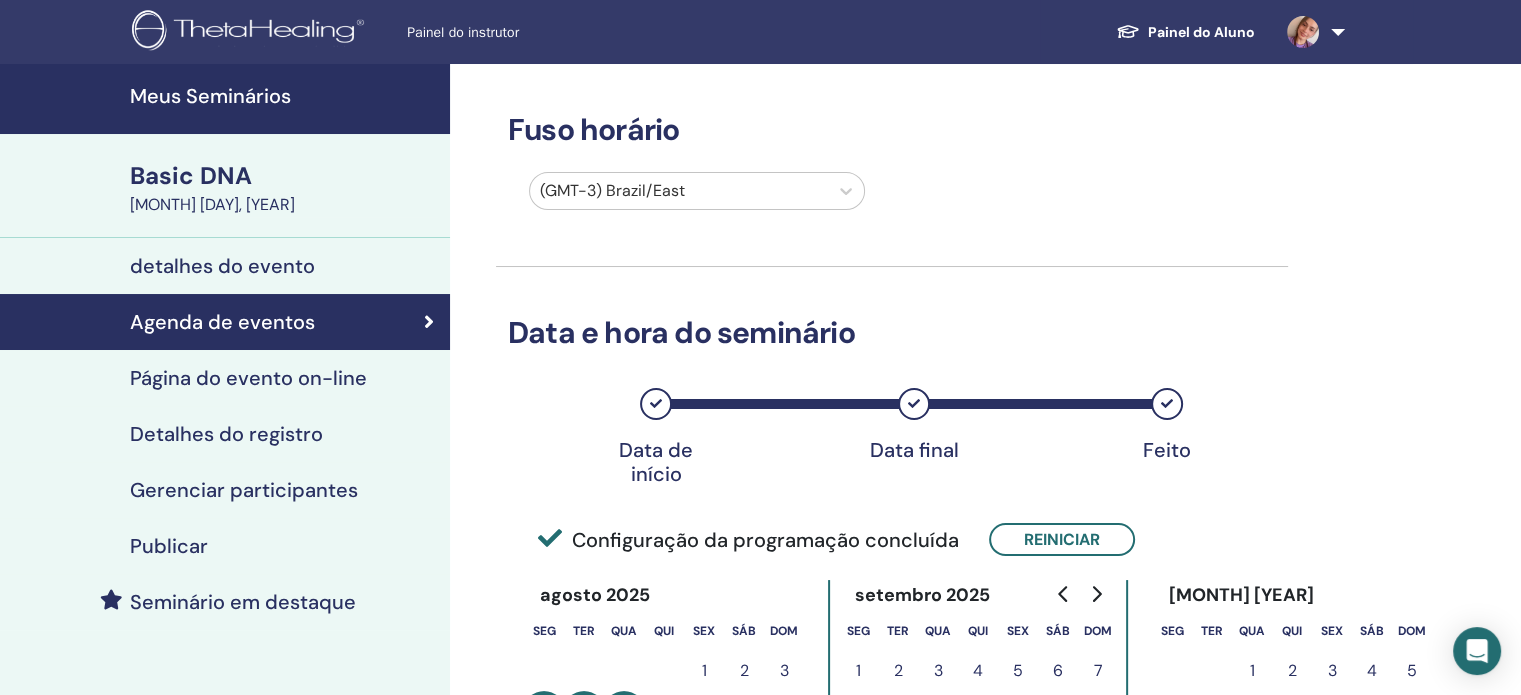 click at bounding box center [251, 32] 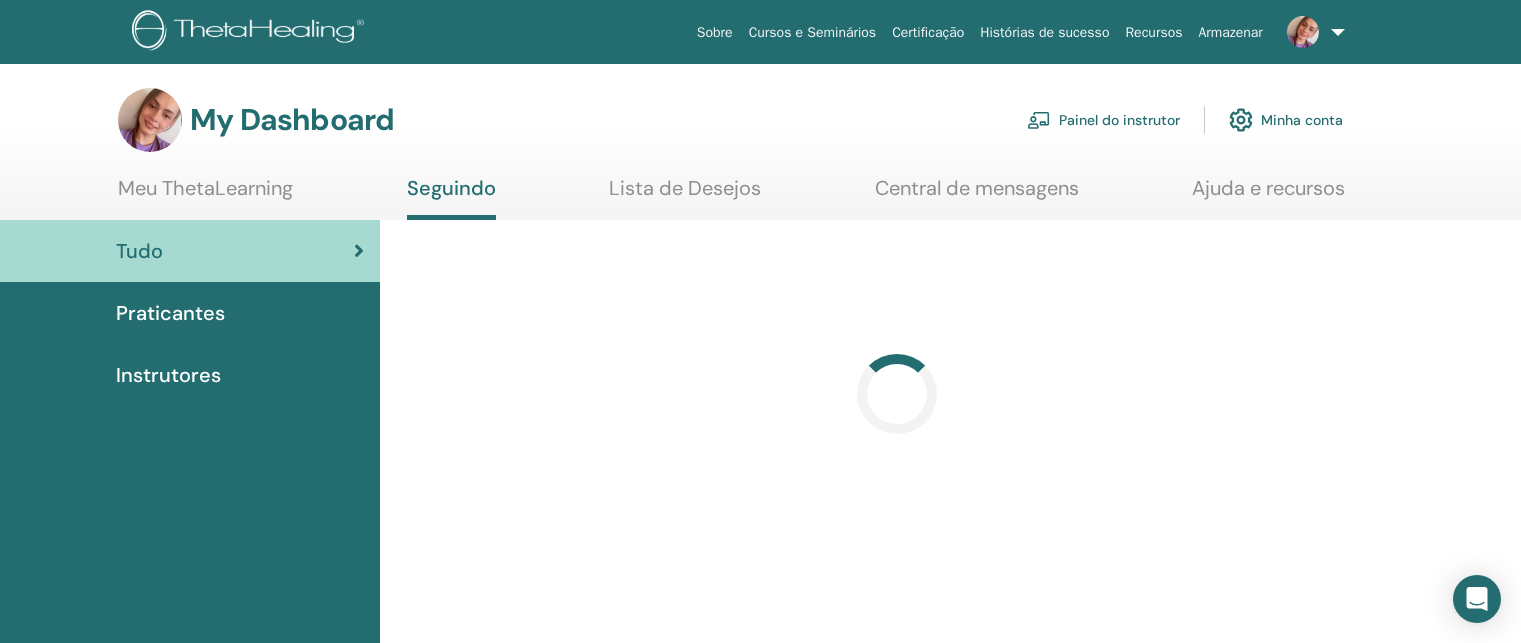 scroll, scrollTop: 0, scrollLeft: 0, axis: both 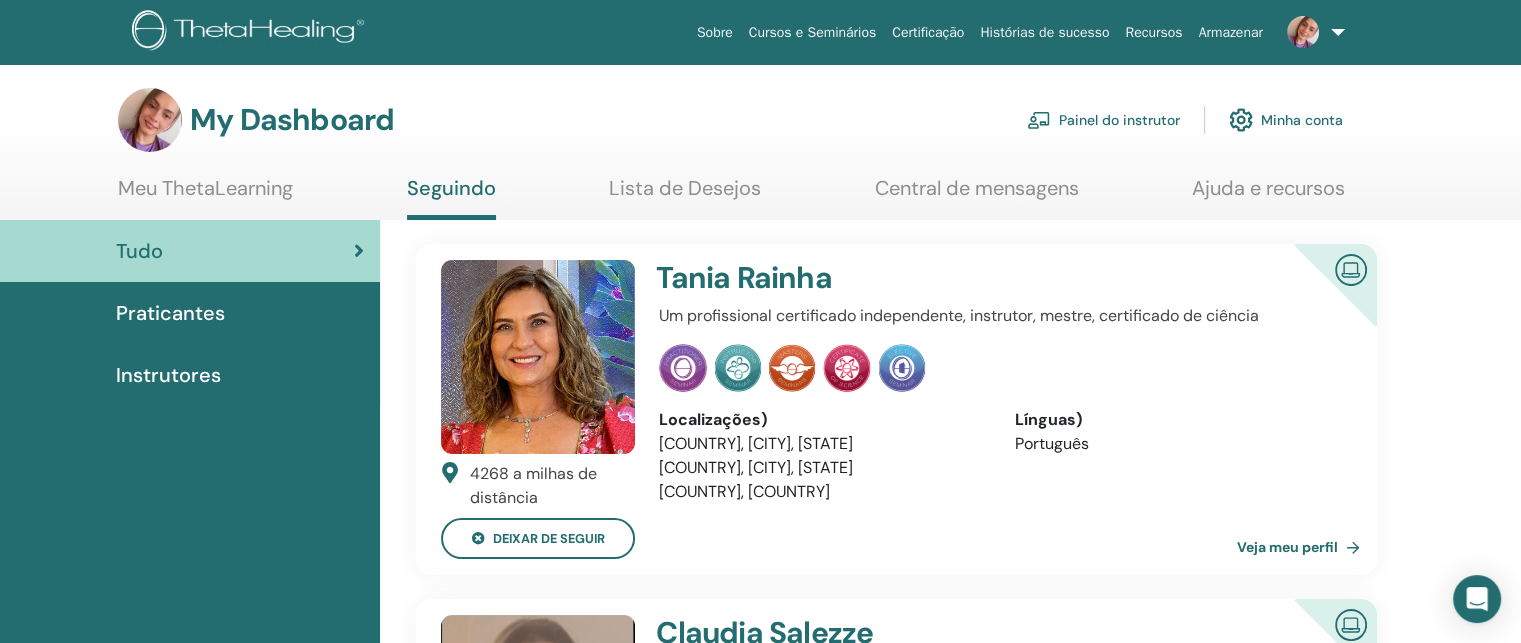 click on "Painel do instrutor" at bounding box center [1103, 120] 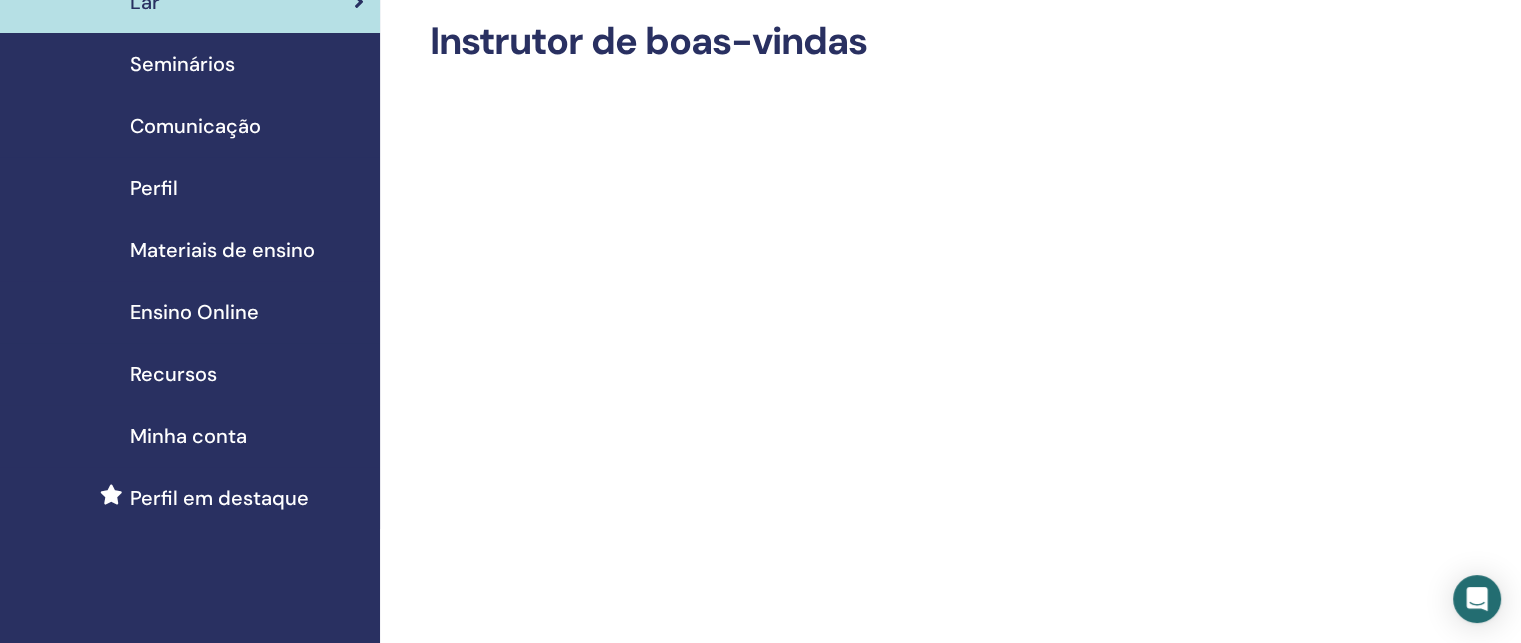 scroll, scrollTop: 100, scrollLeft: 0, axis: vertical 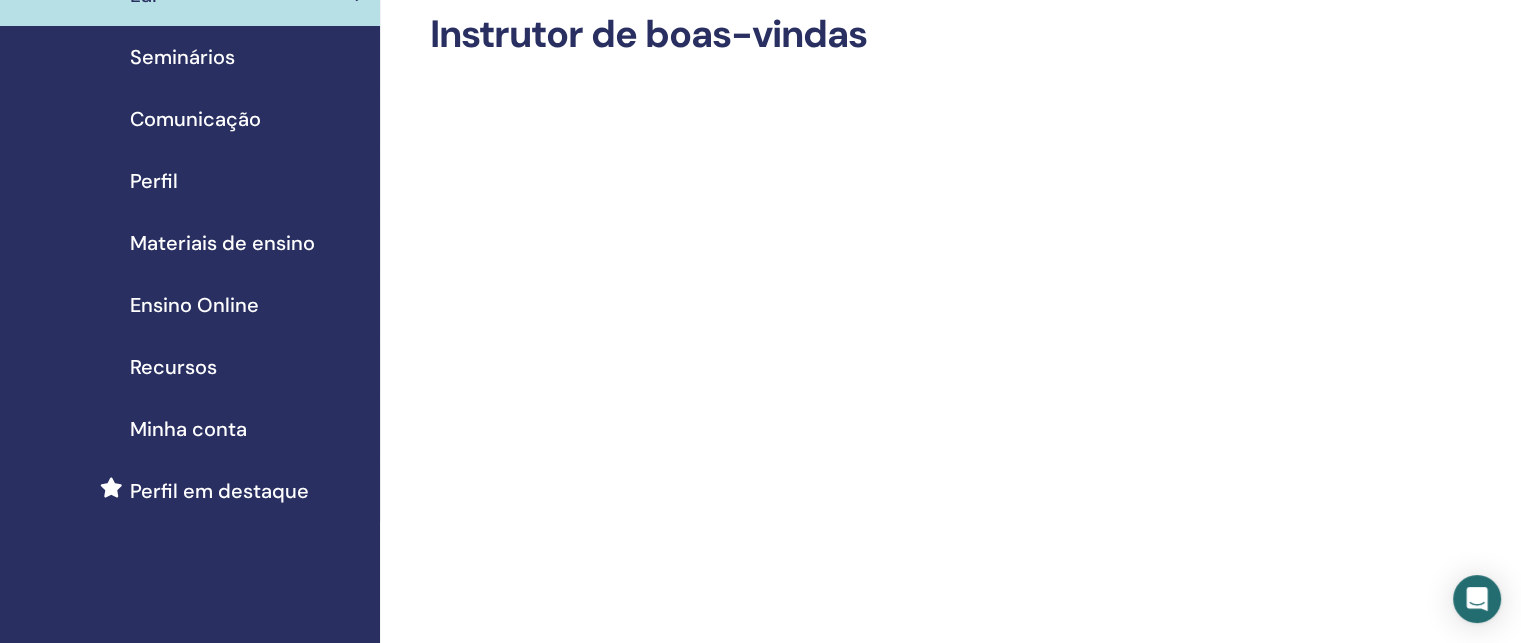 click on "Seminários" at bounding box center (182, 57) 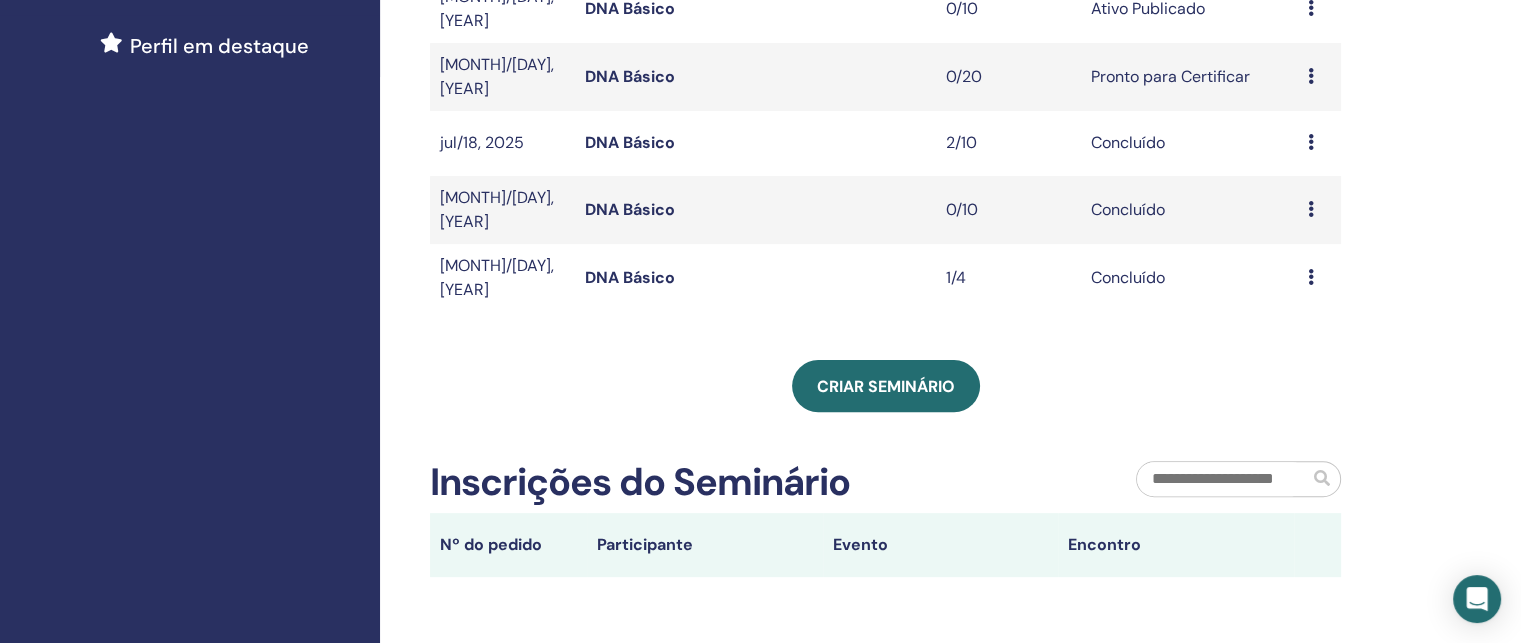 scroll, scrollTop: 600, scrollLeft: 0, axis: vertical 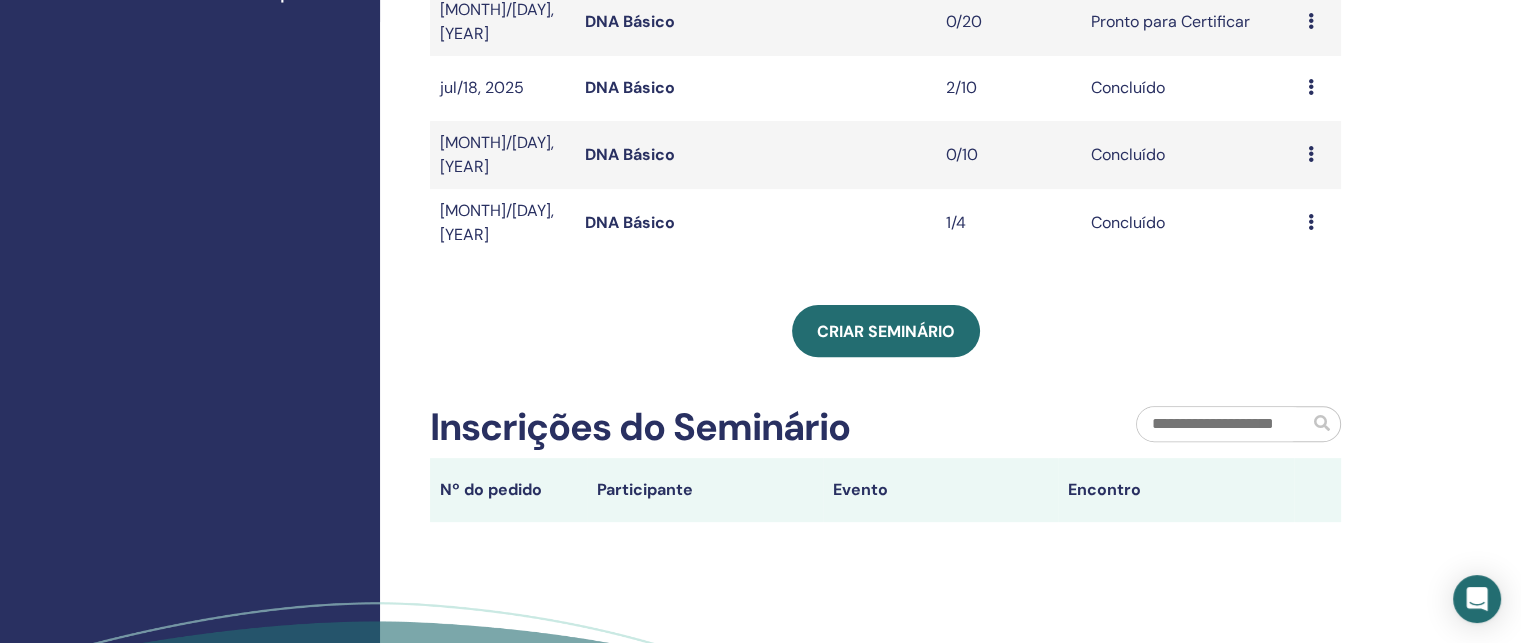 click on "DNA Básico" at bounding box center (630, 222) 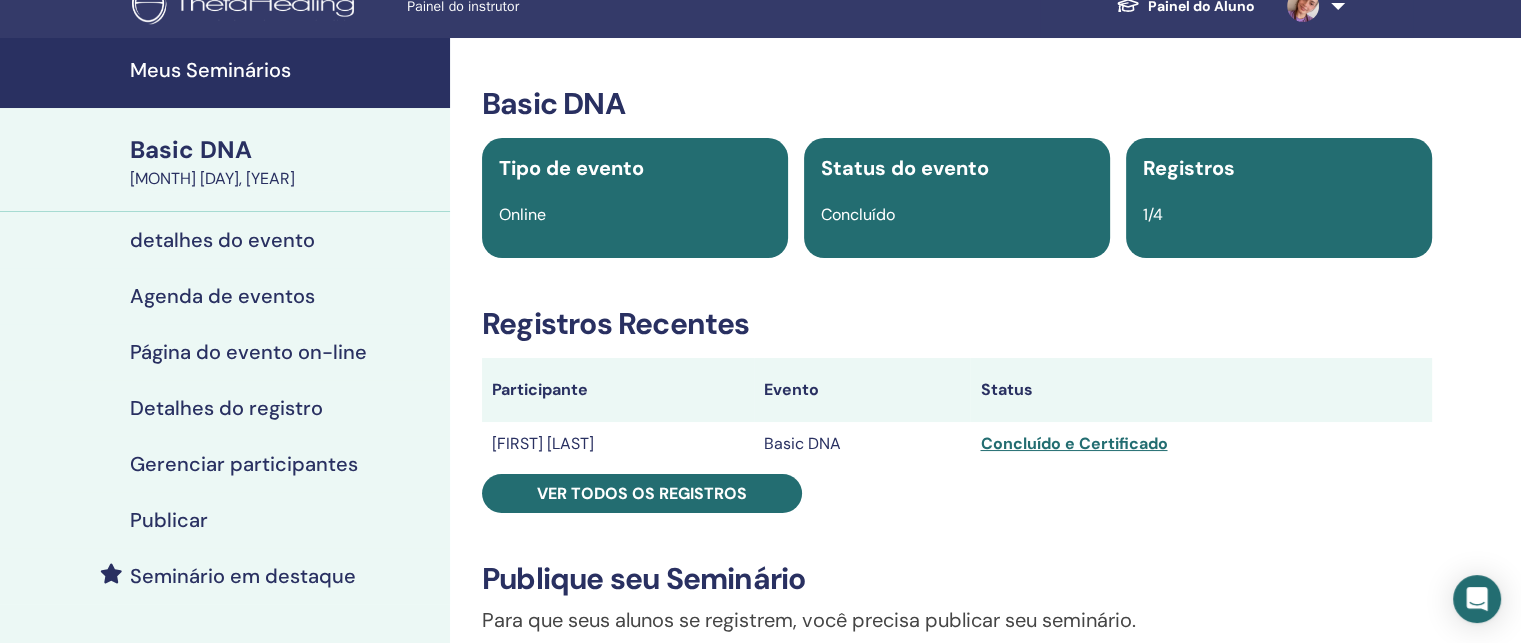scroll, scrollTop: 100, scrollLeft: 0, axis: vertical 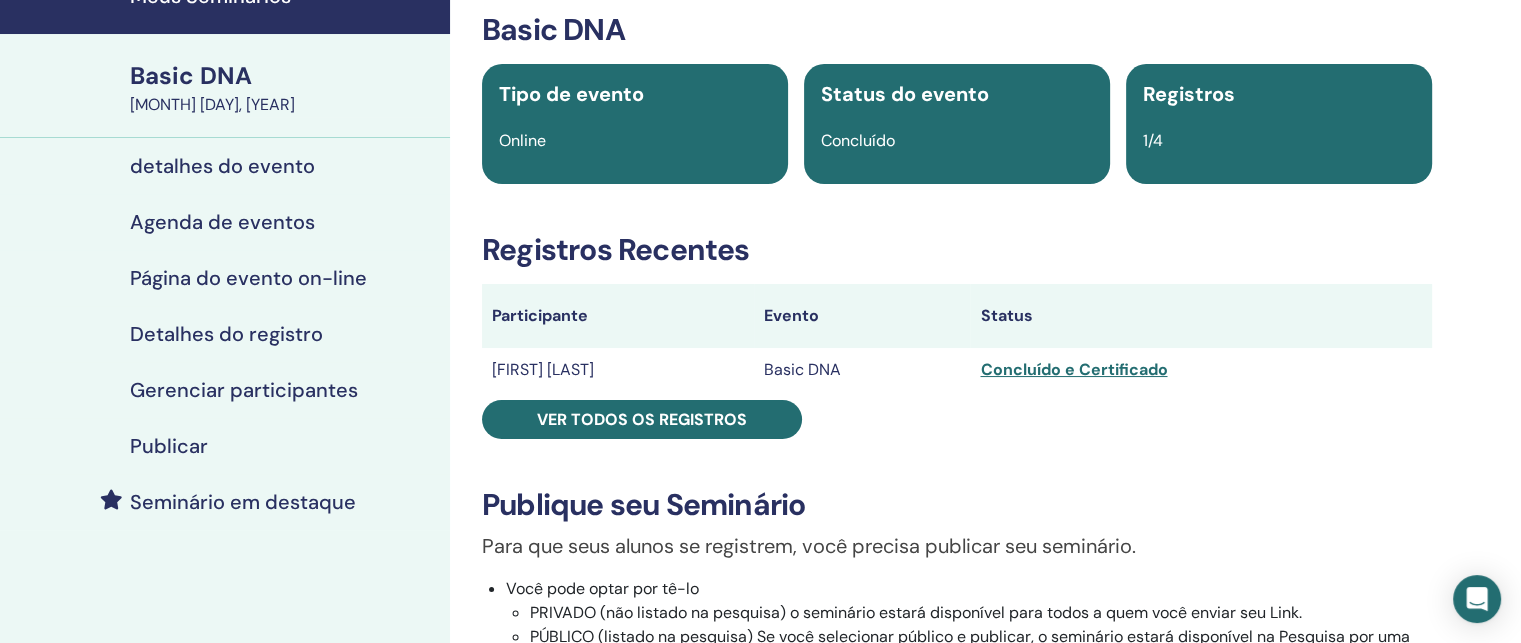 click on "Gerenciar participantes" at bounding box center [244, 390] 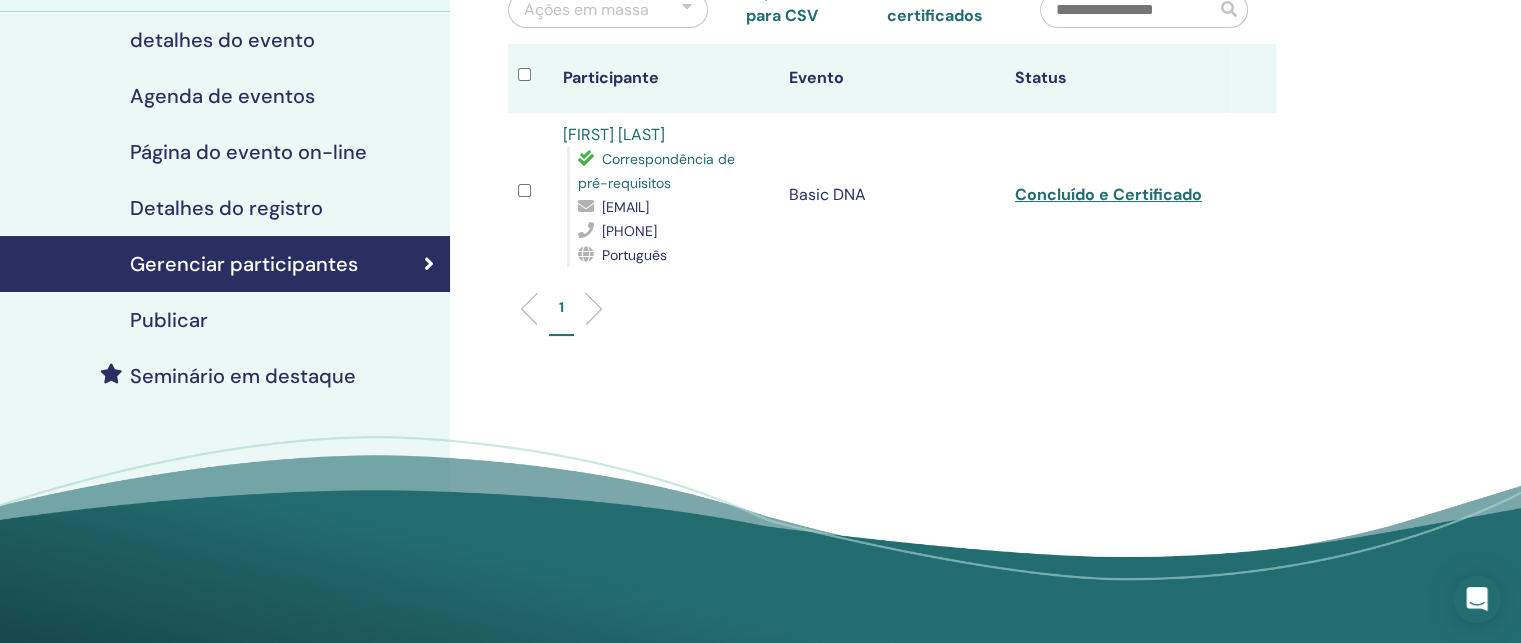 scroll, scrollTop: 300, scrollLeft: 0, axis: vertical 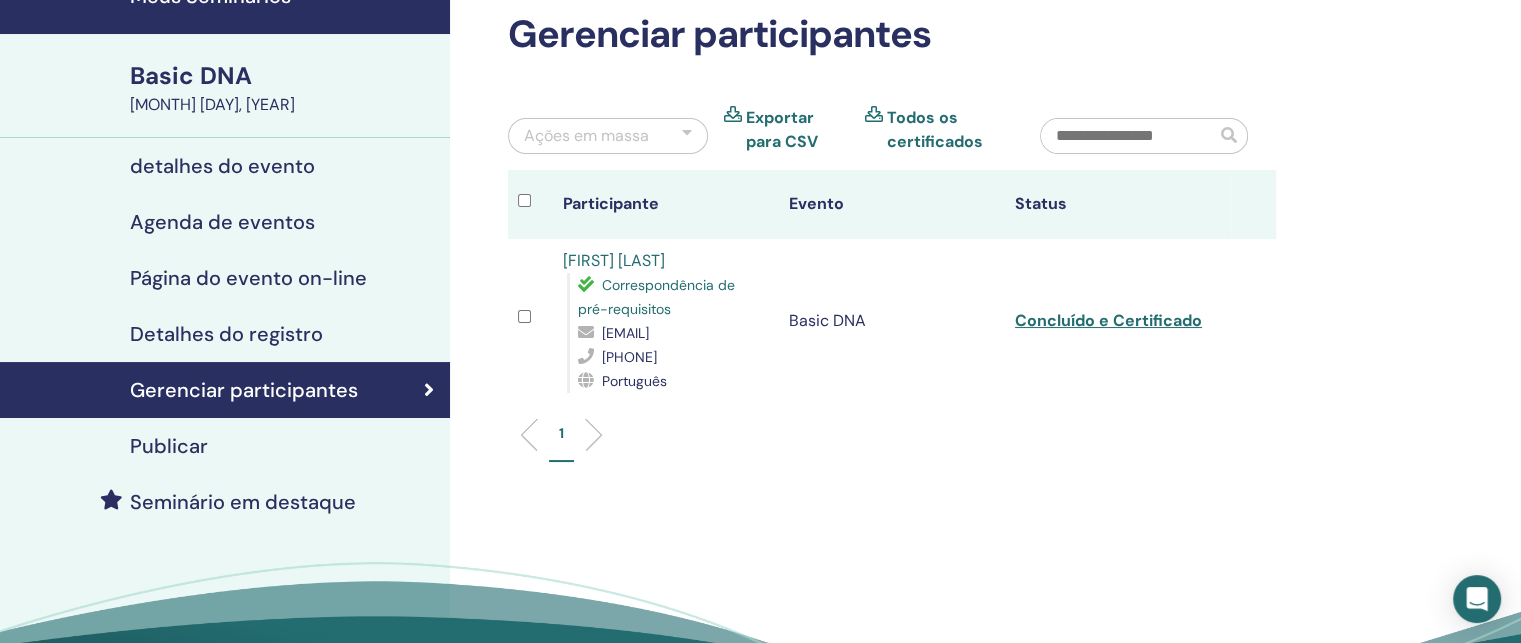 click on "detalhes do evento" at bounding box center [222, 166] 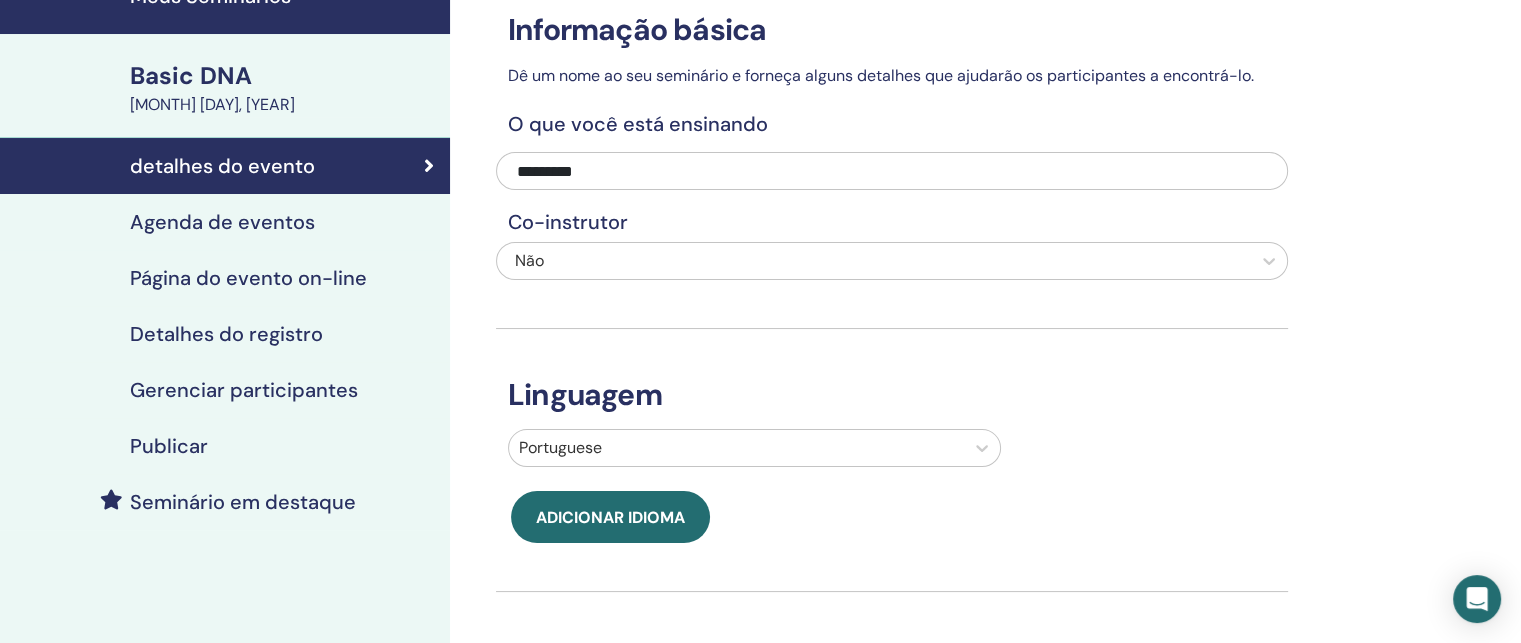 click on "Basic DNA" at bounding box center [284, 76] 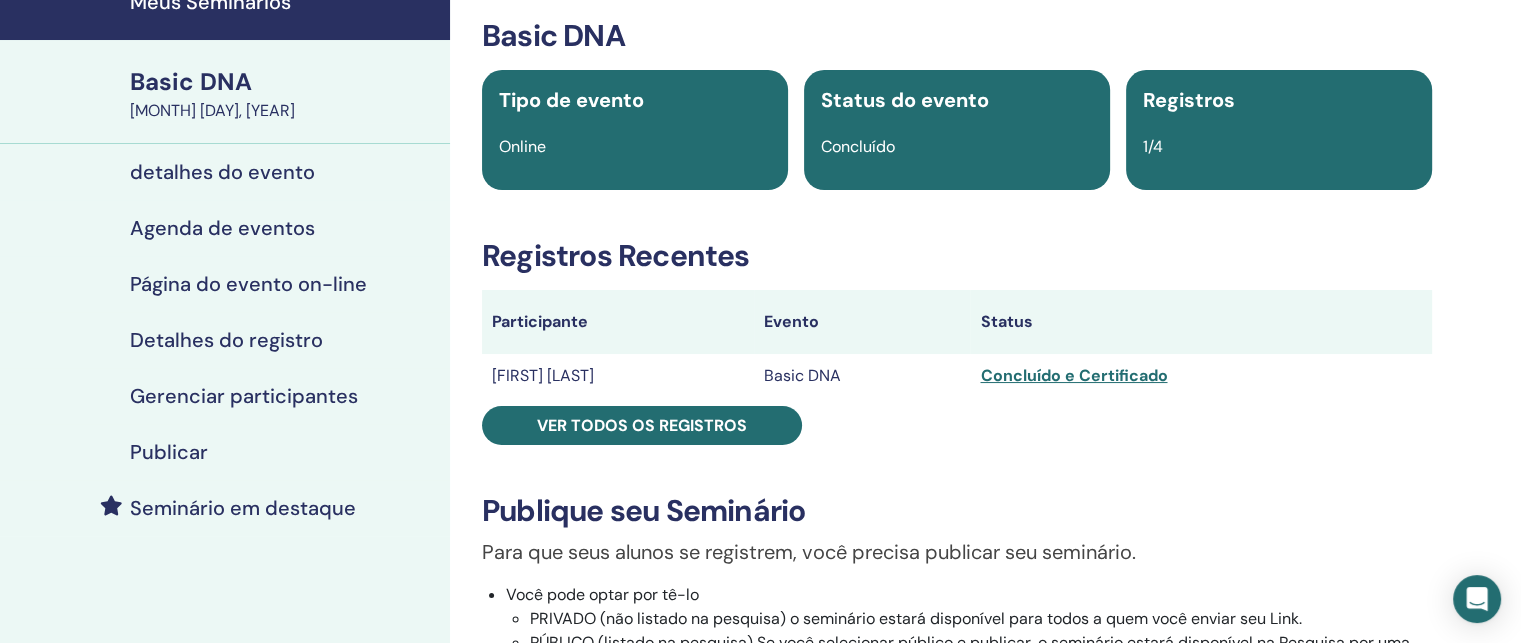 scroll, scrollTop: 100, scrollLeft: 0, axis: vertical 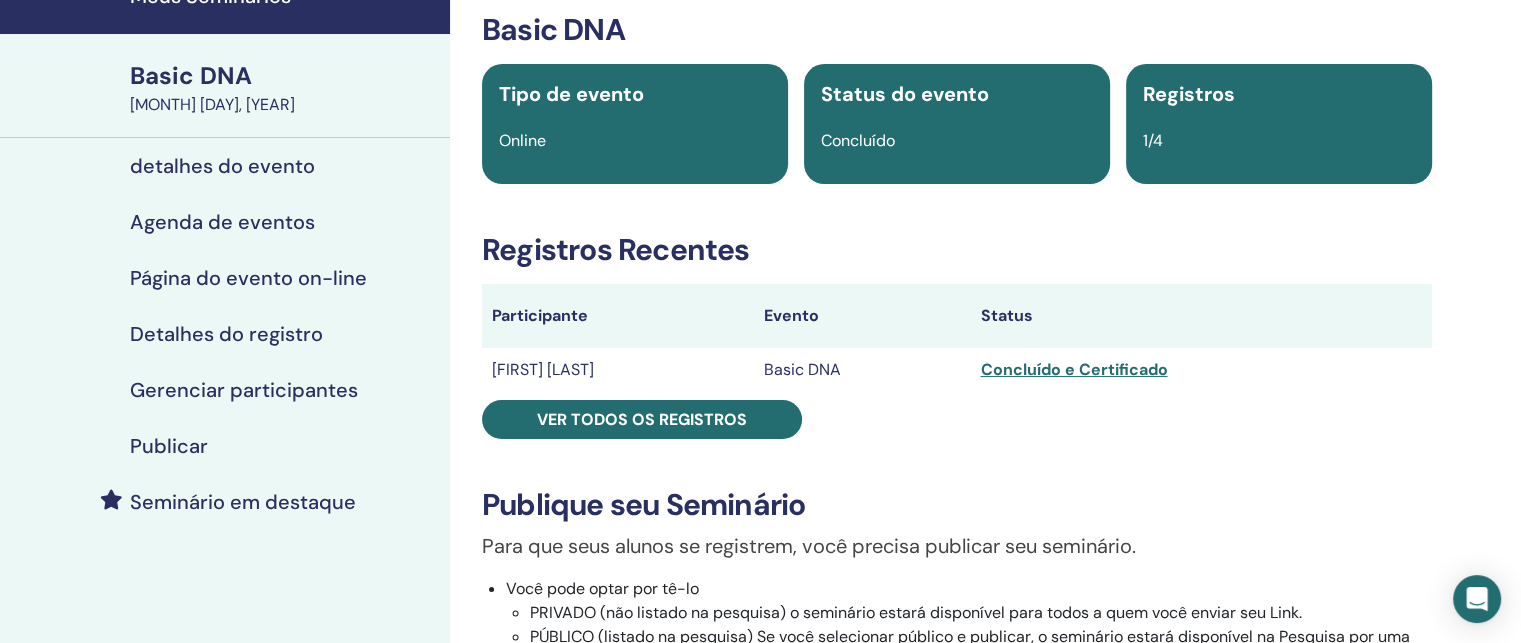 click on "Gerenciar participantes" at bounding box center [244, 390] 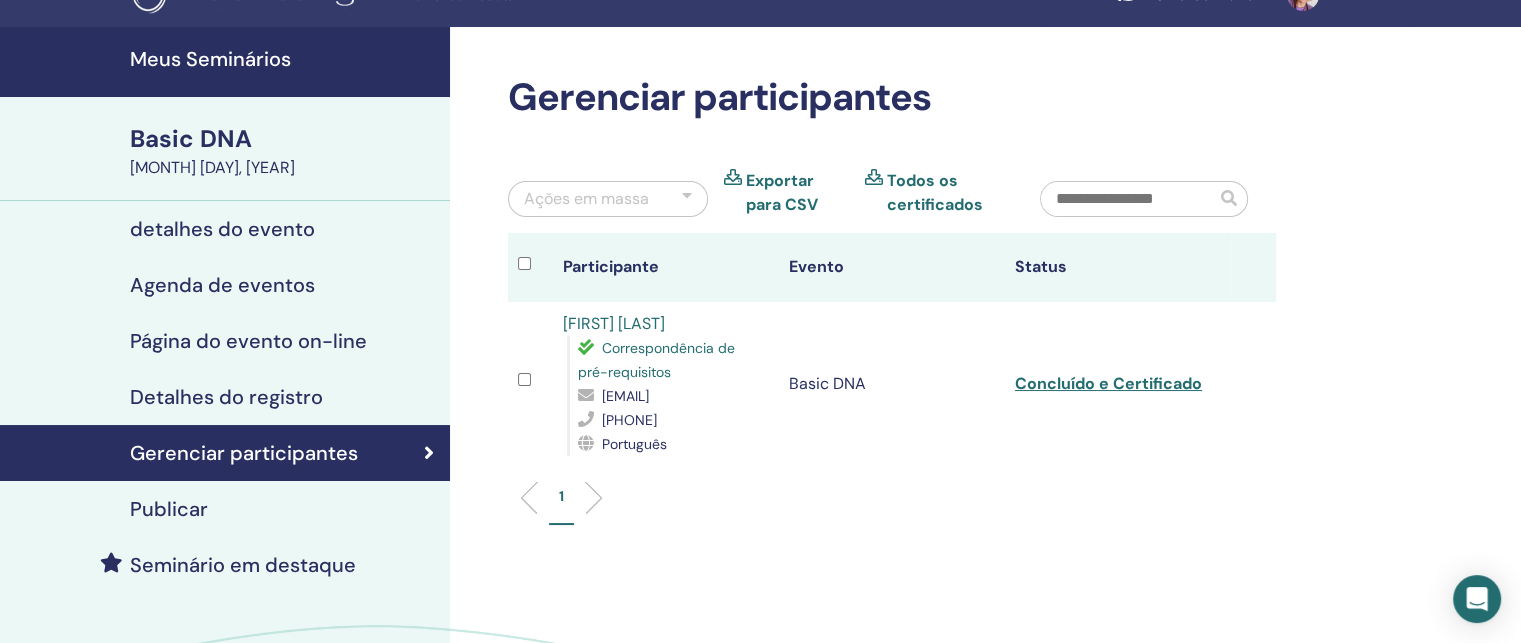scroll, scrollTop: 100, scrollLeft: 0, axis: vertical 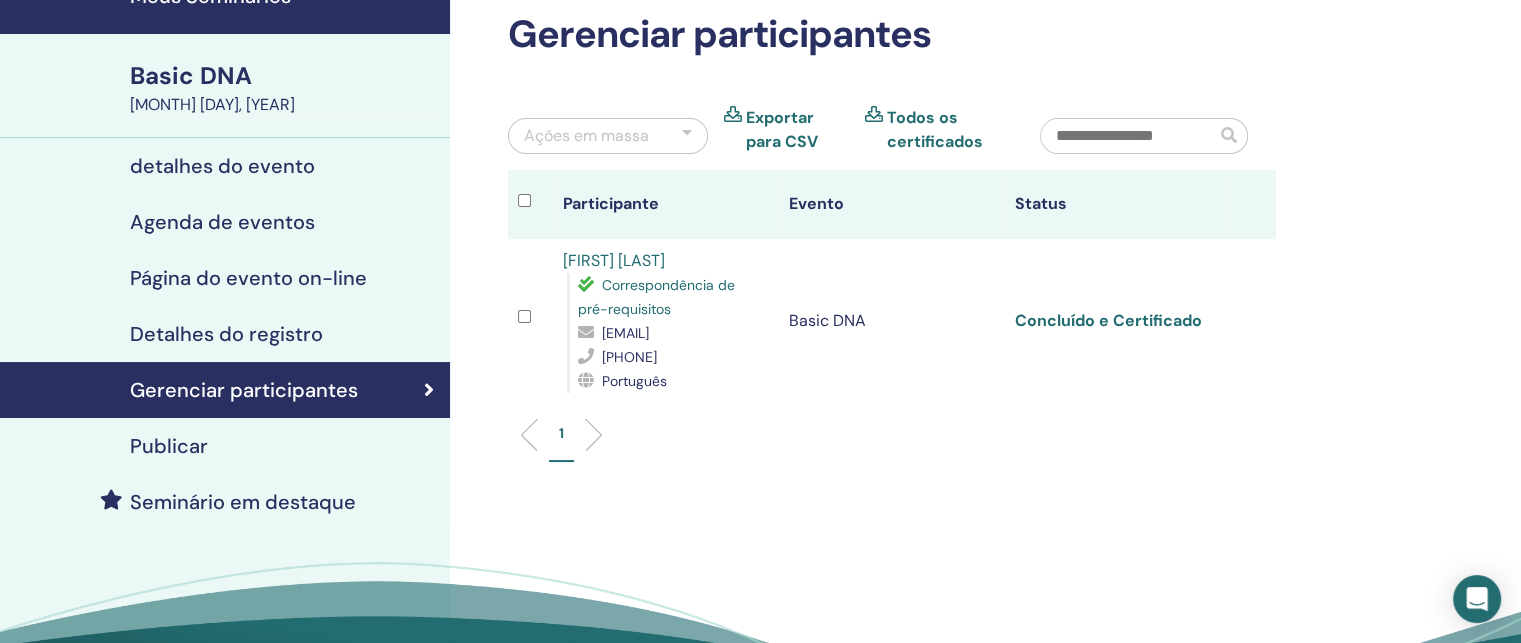 click on "Concluído e Certificado" at bounding box center [1108, 320] 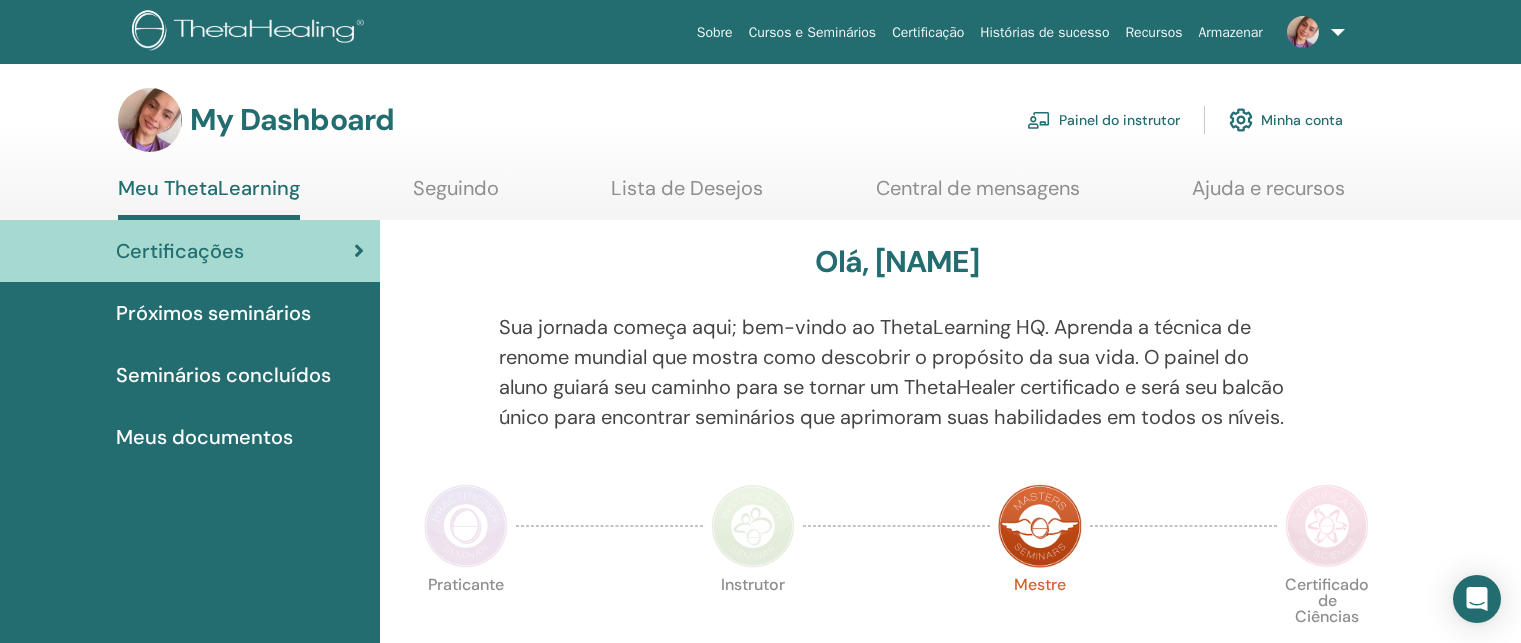 scroll, scrollTop: 0, scrollLeft: 0, axis: both 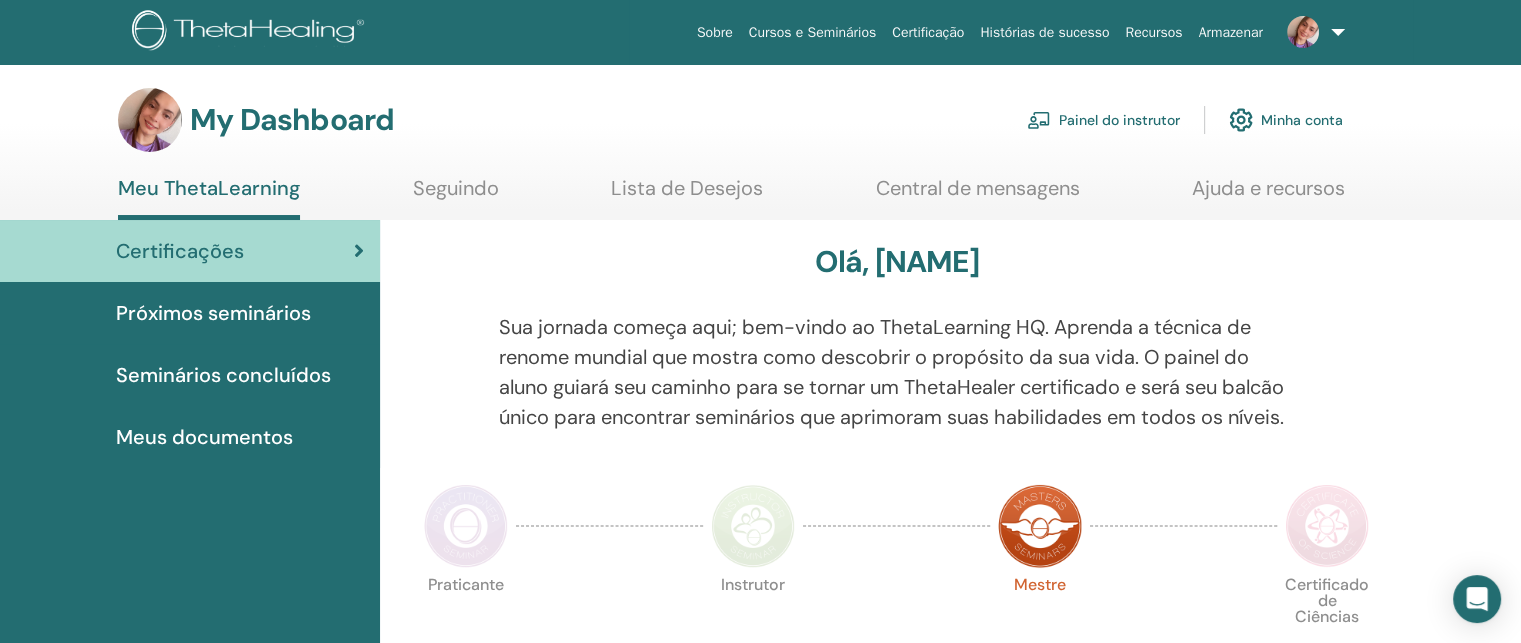 click on "Seminários concluídos" at bounding box center (223, 375) 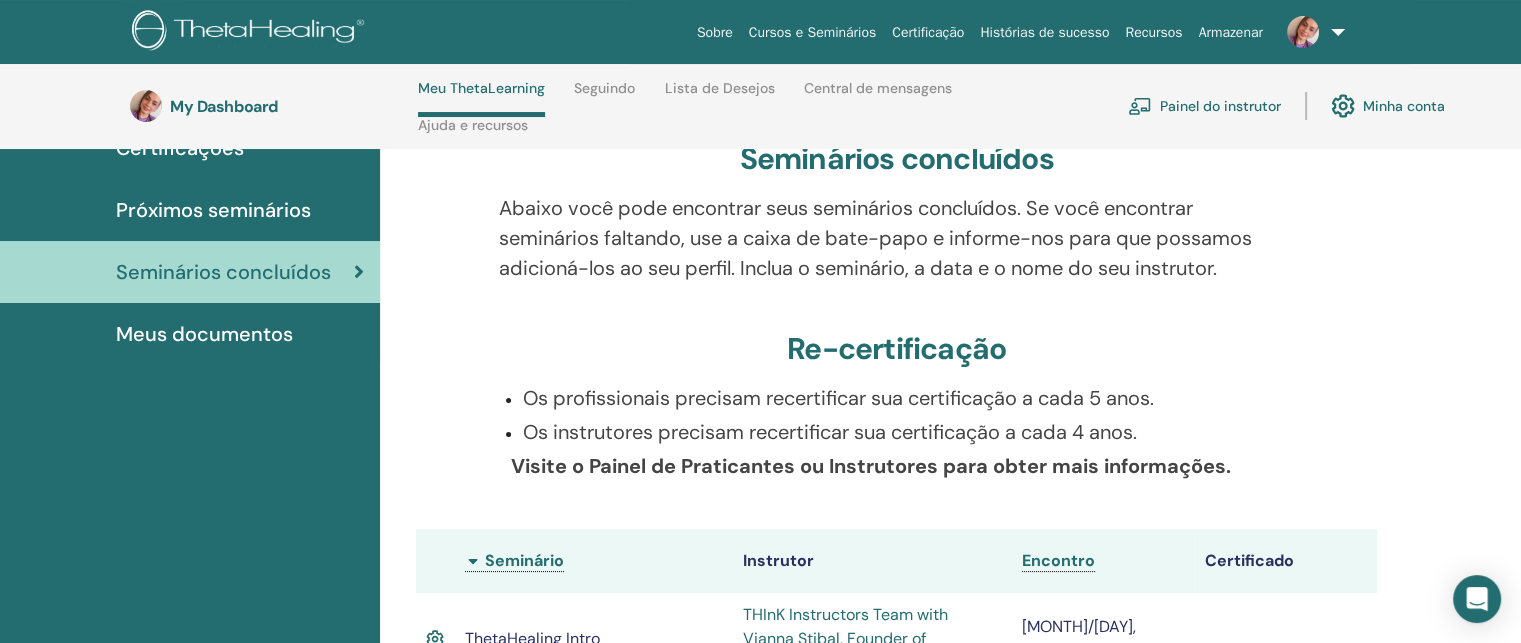 scroll, scrollTop: 184, scrollLeft: 0, axis: vertical 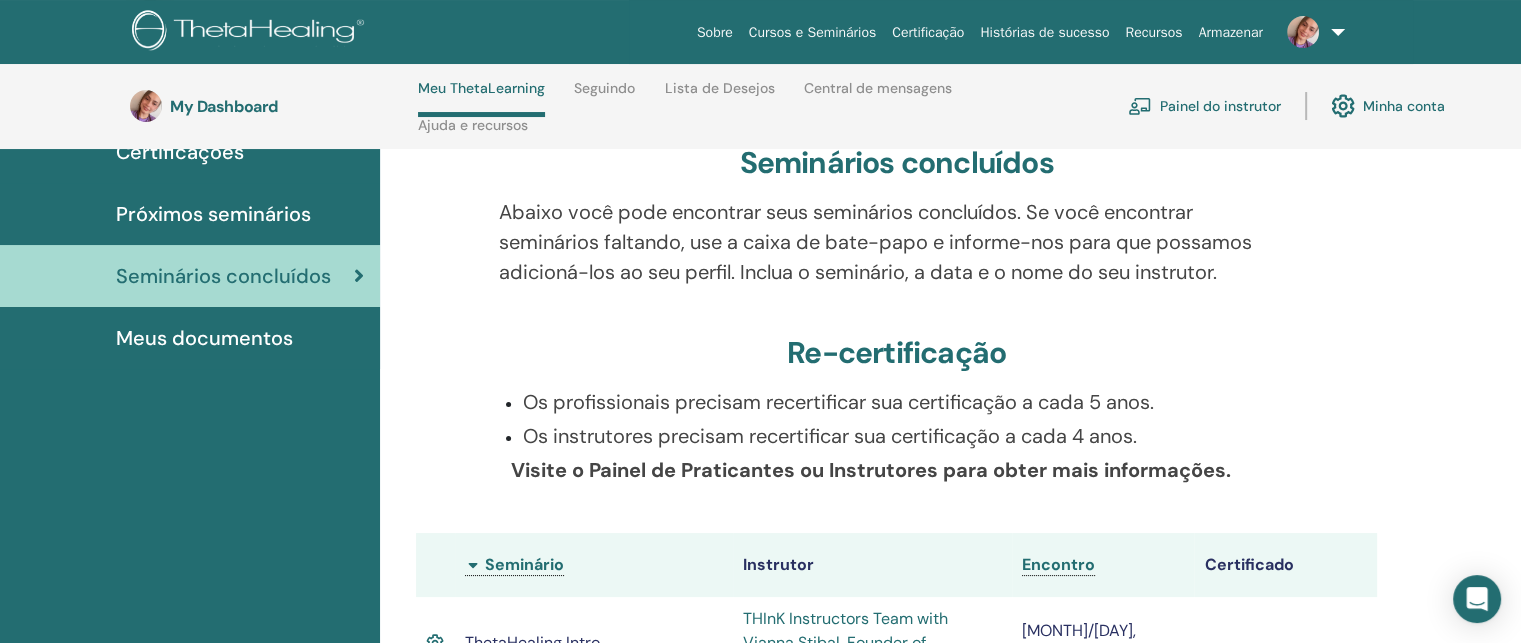 click on "Meus documentos" at bounding box center (204, 338) 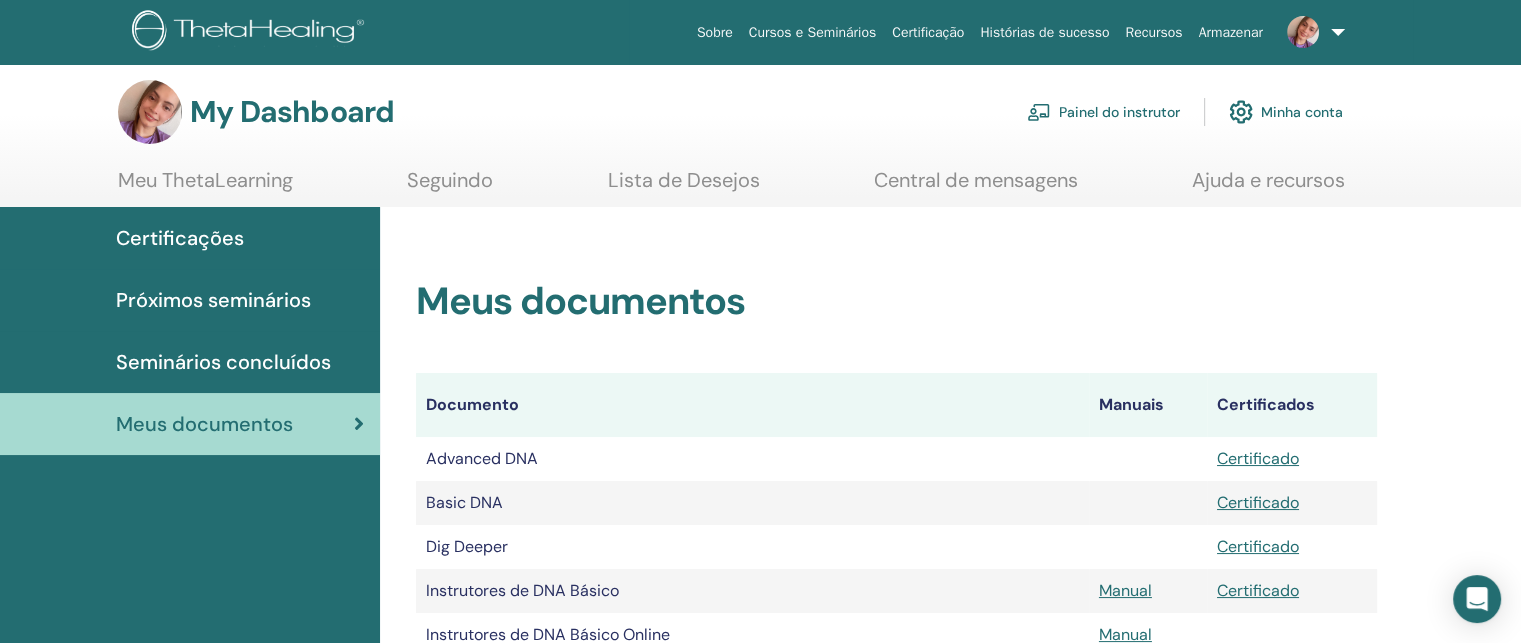 scroll, scrollTop: 0, scrollLeft: 0, axis: both 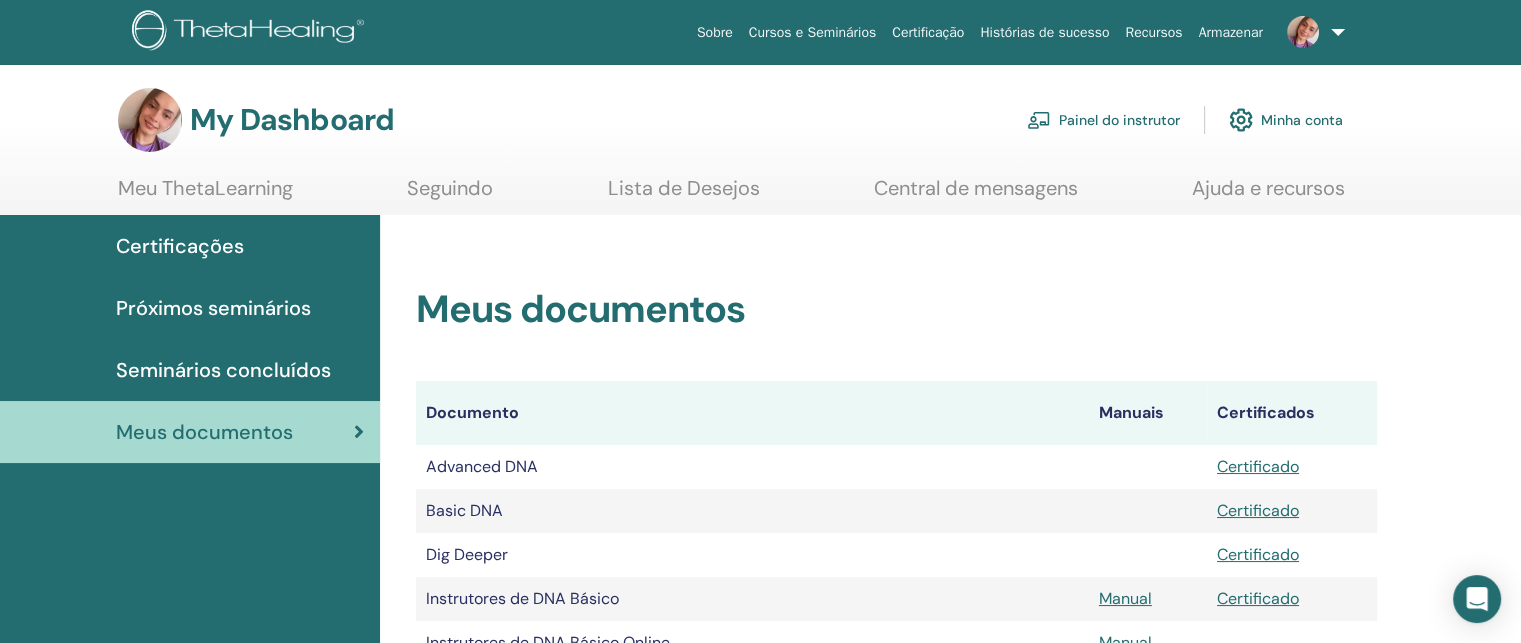 click on "Seminários concluídos" at bounding box center [223, 370] 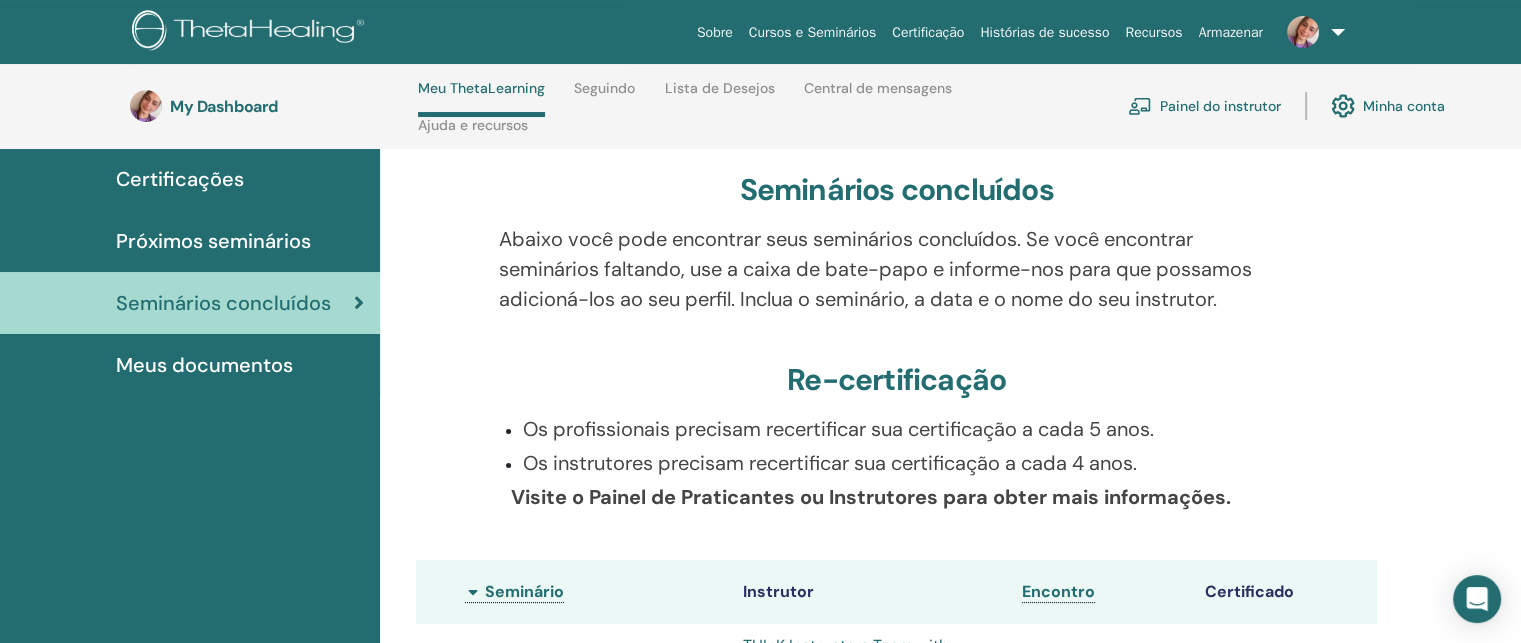 scroll, scrollTop: 0, scrollLeft: 0, axis: both 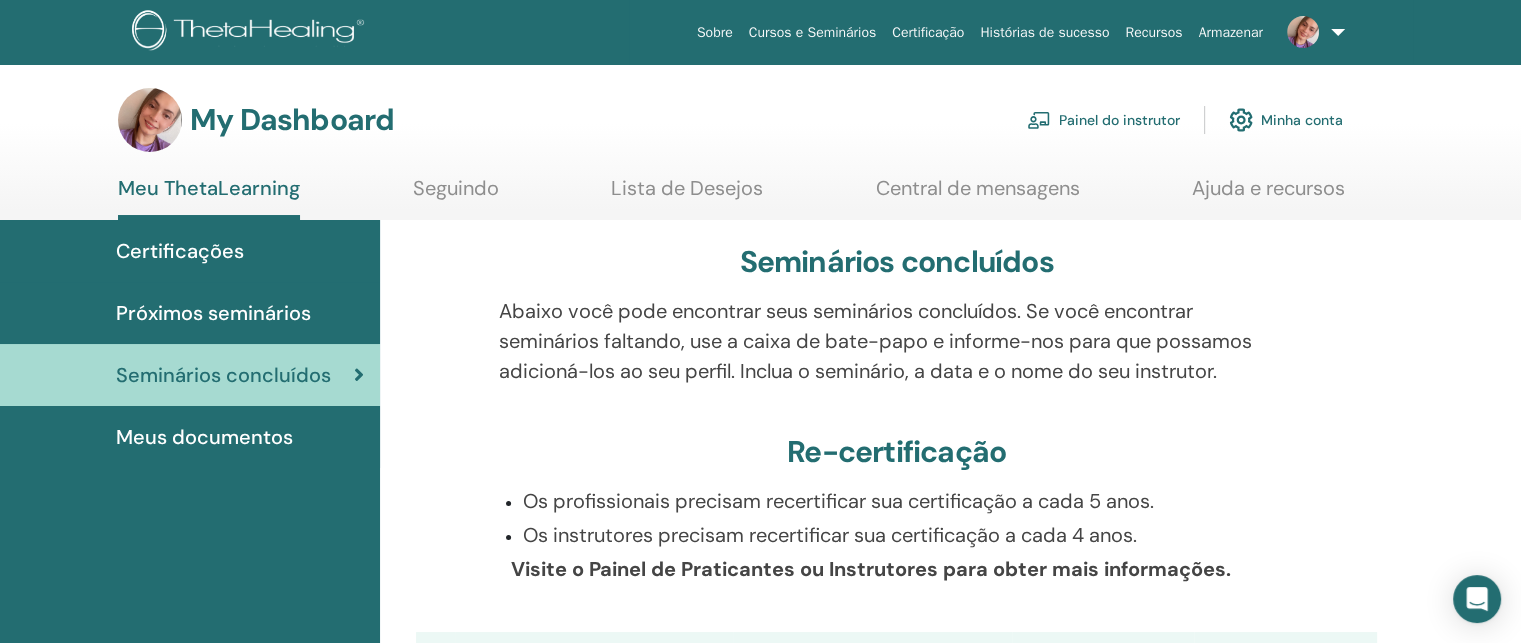 click on "Meus documentos" at bounding box center [204, 437] 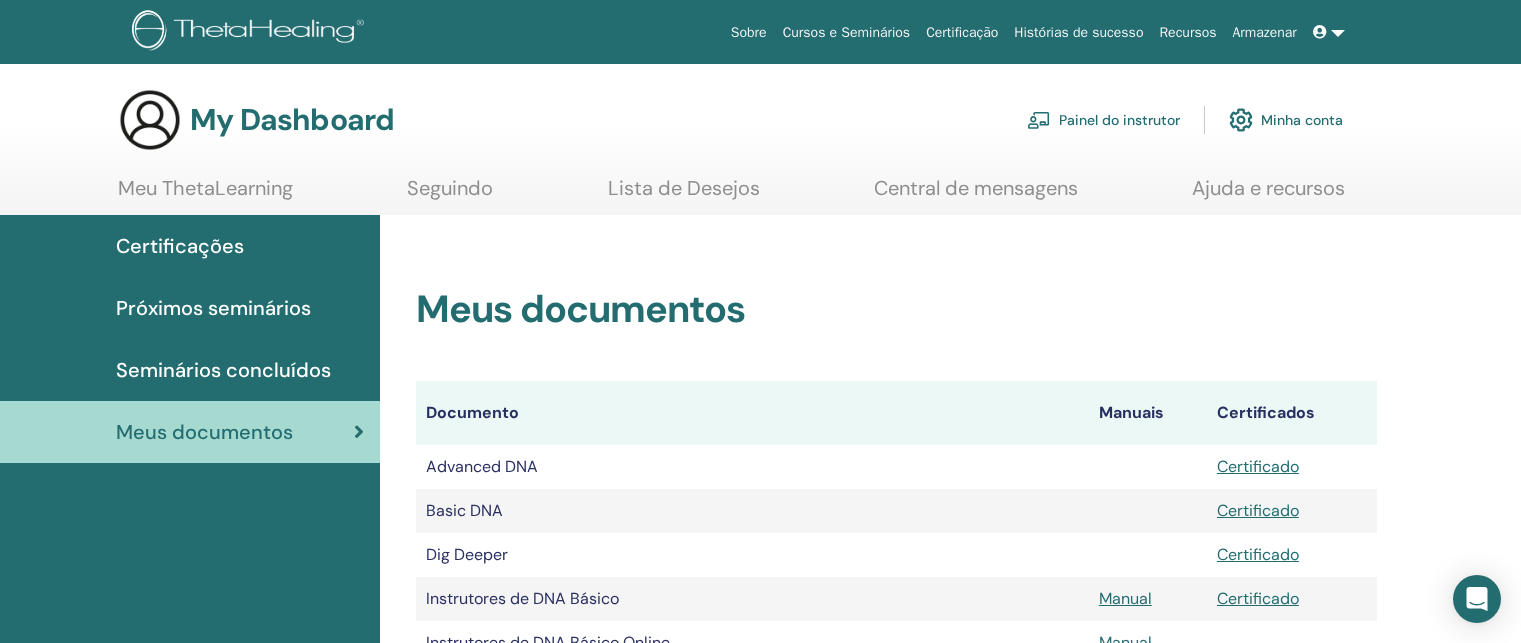 scroll, scrollTop: 0, scrollLeft: 0, axis: both 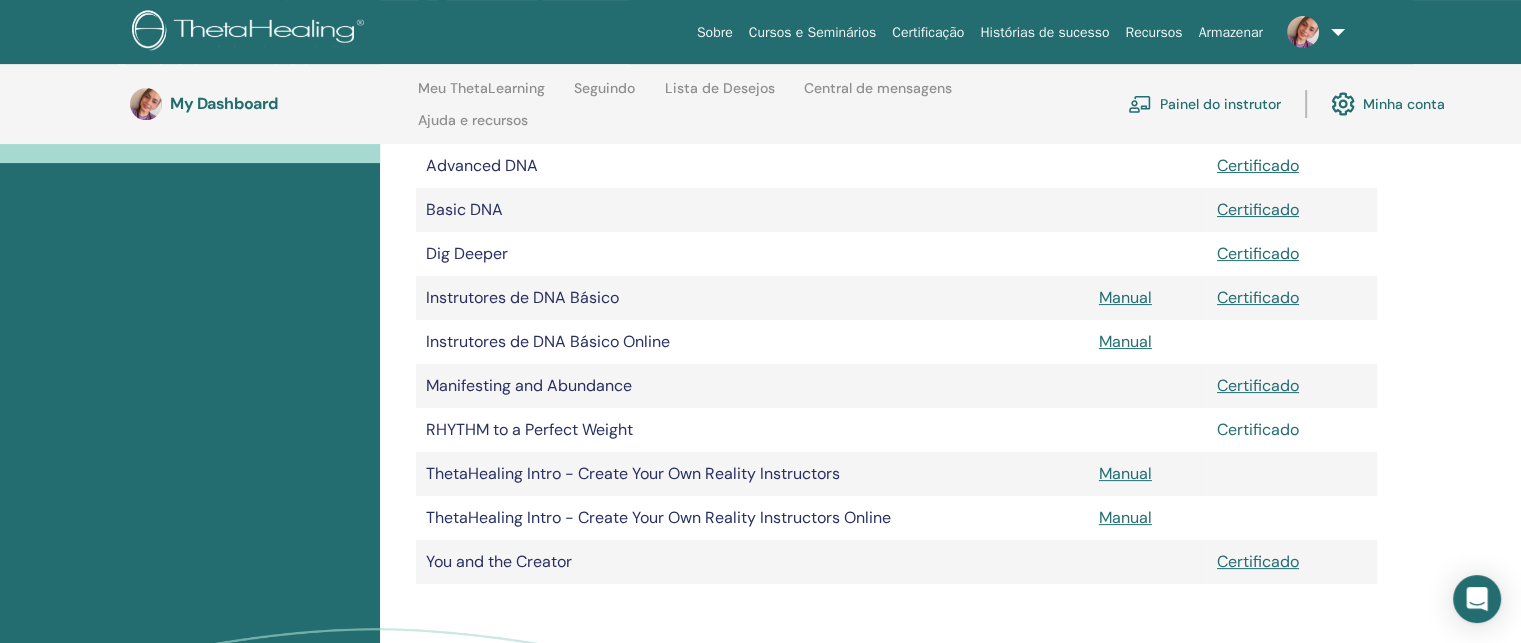 click on "Certificado" at bounding box center (1258, 429) 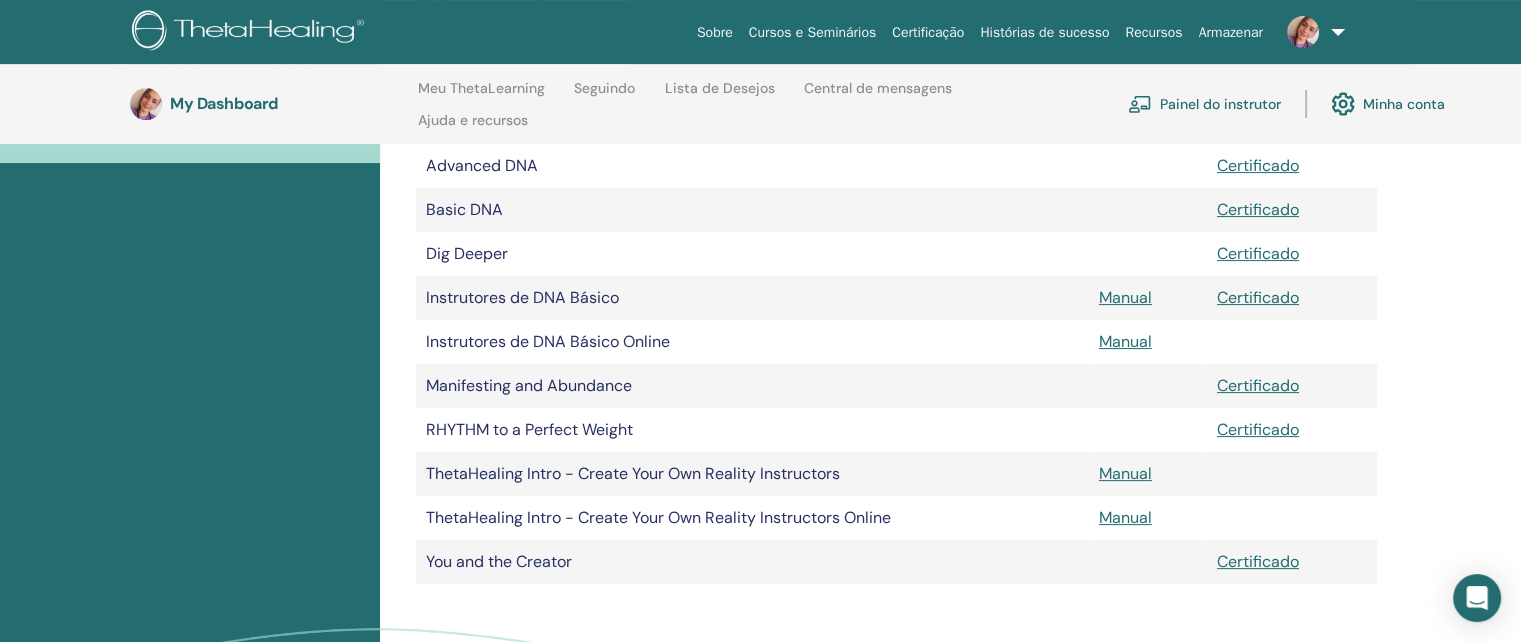 click on "Certificações
Próximos seminários
Seminários concluídos
Meus documentos" at bounding box center (190, 372) 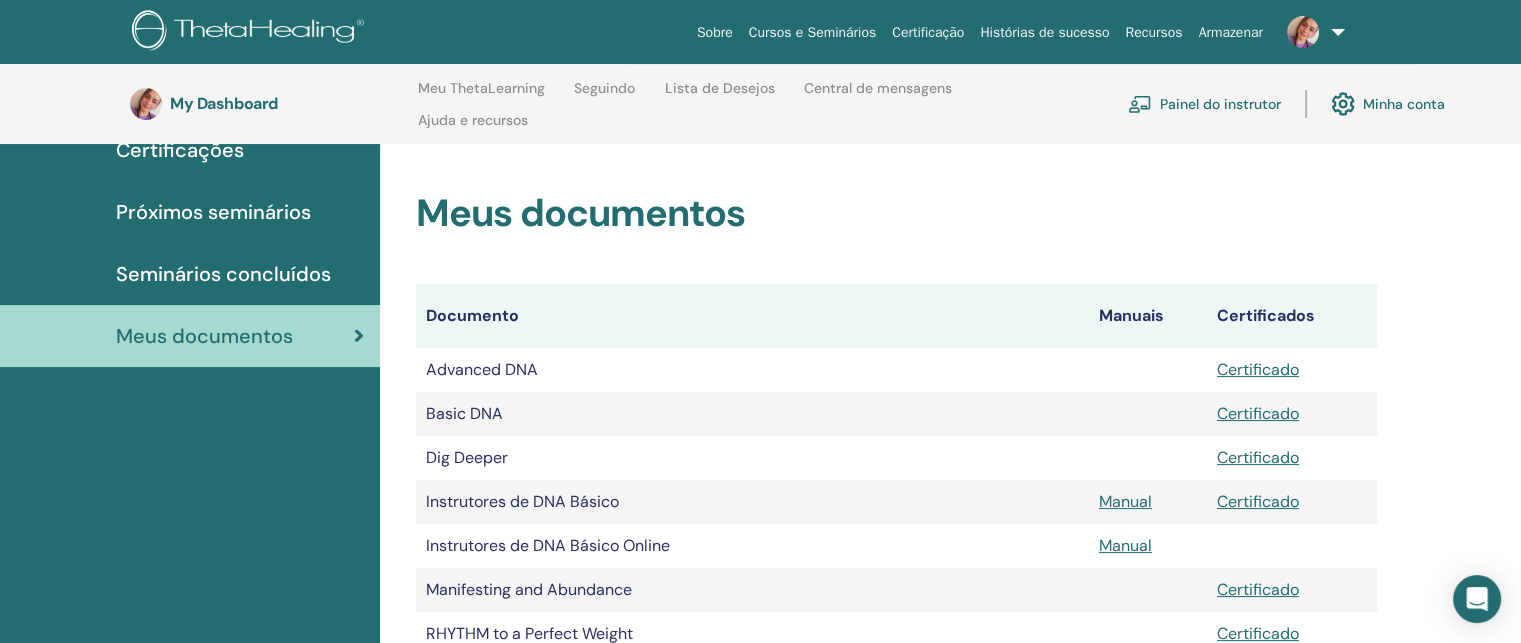 scroll, scrollTop: 0, scrollLeft: 0, axis: both 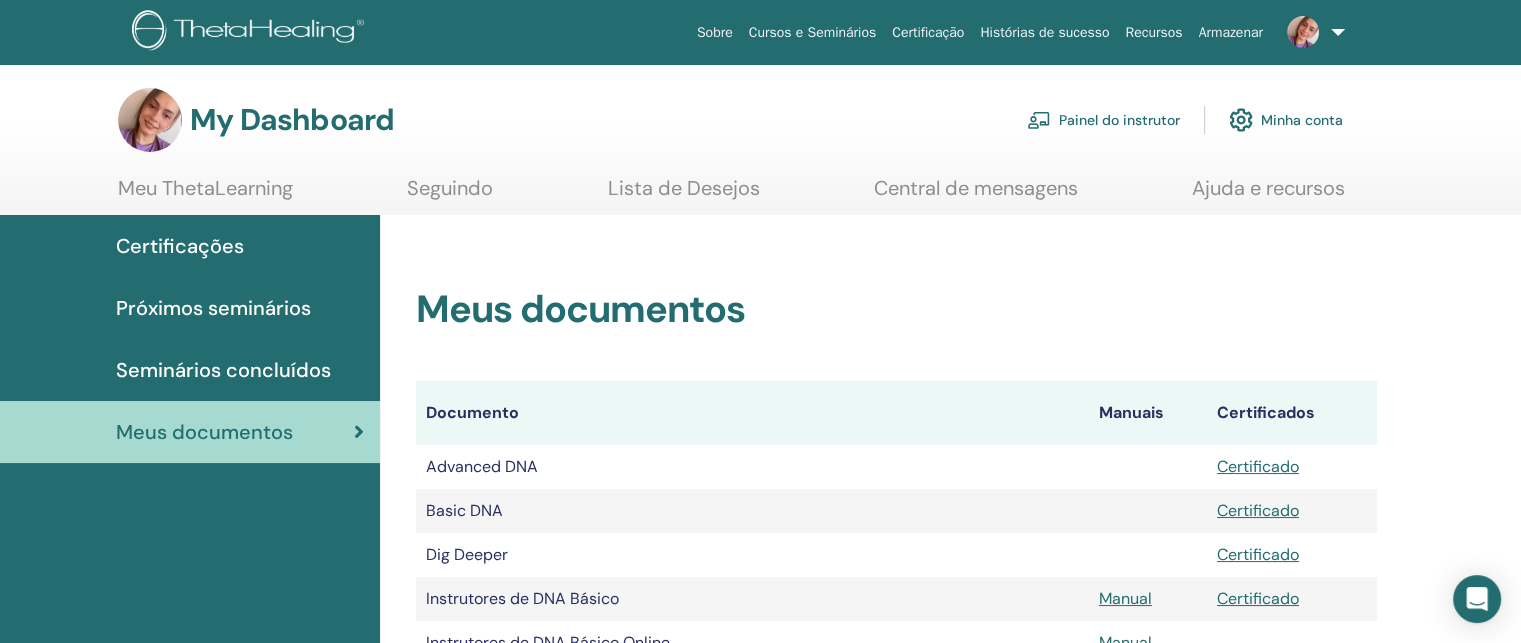 click on "Meus documentos" at bounding box center [204, 432] 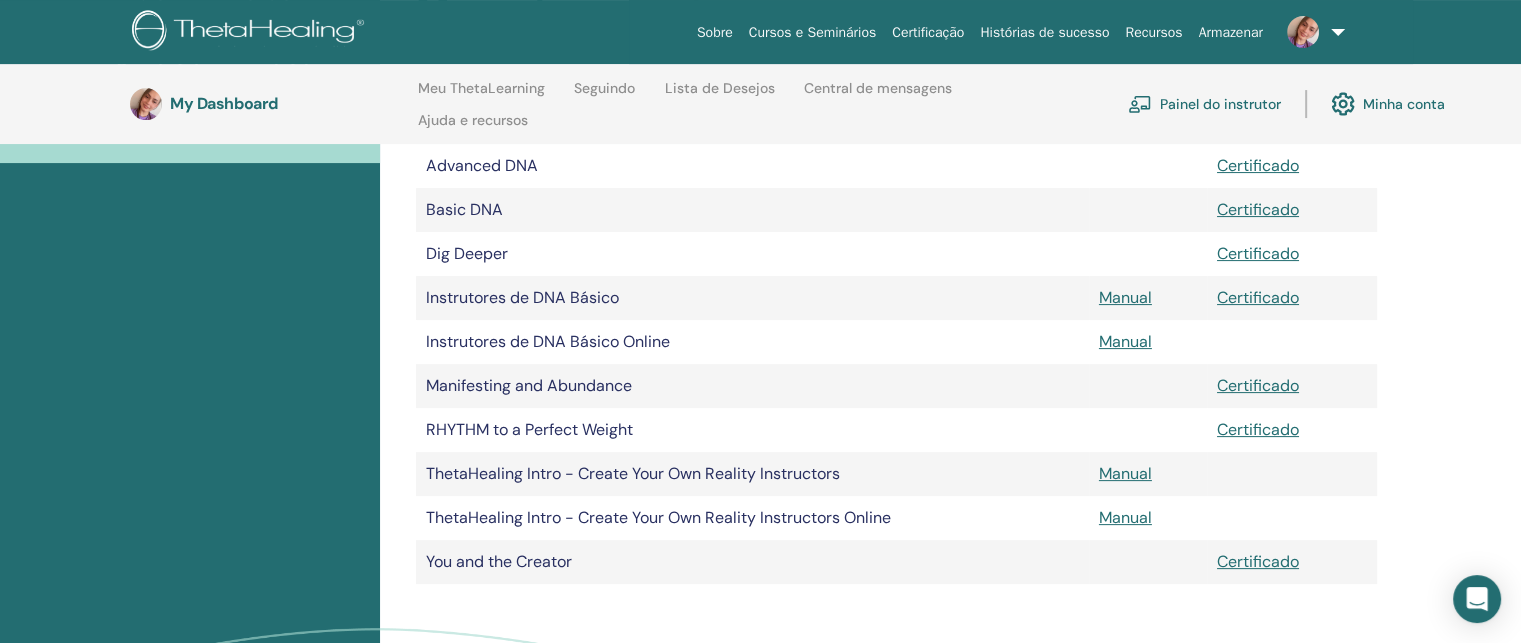scroll, scrollTop: 436, scrollLeft: 0, axis: vertical 